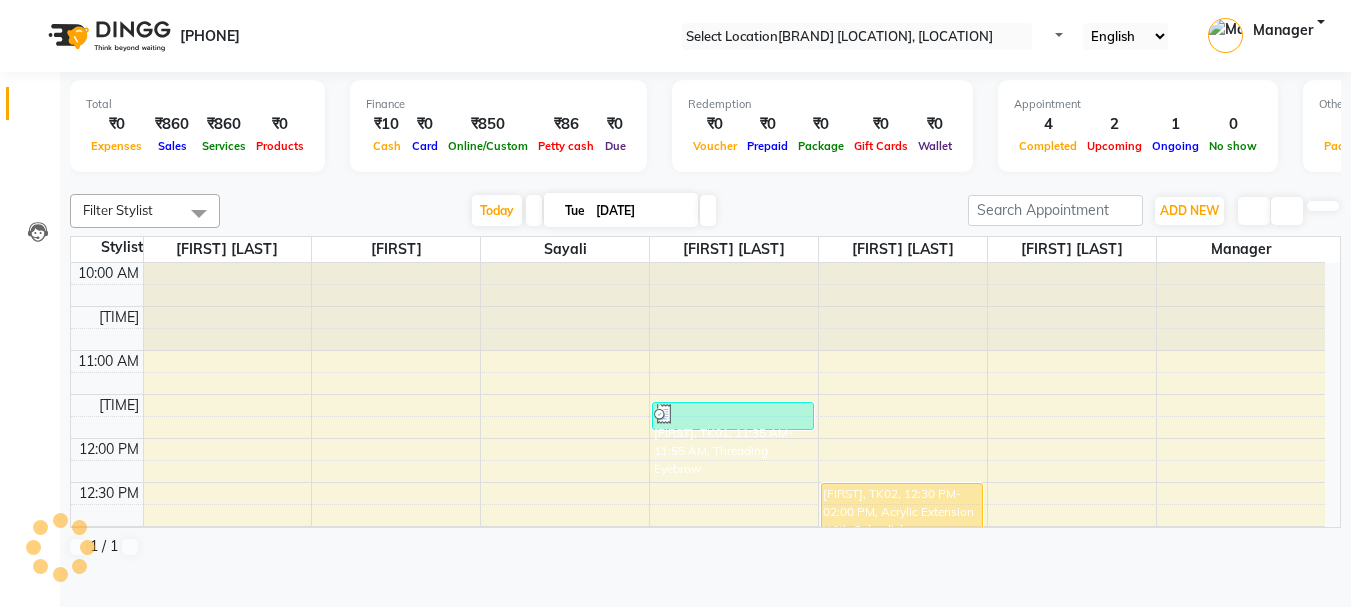 scroll, scrollTop: 0, scrollLeft: 0, axis: both 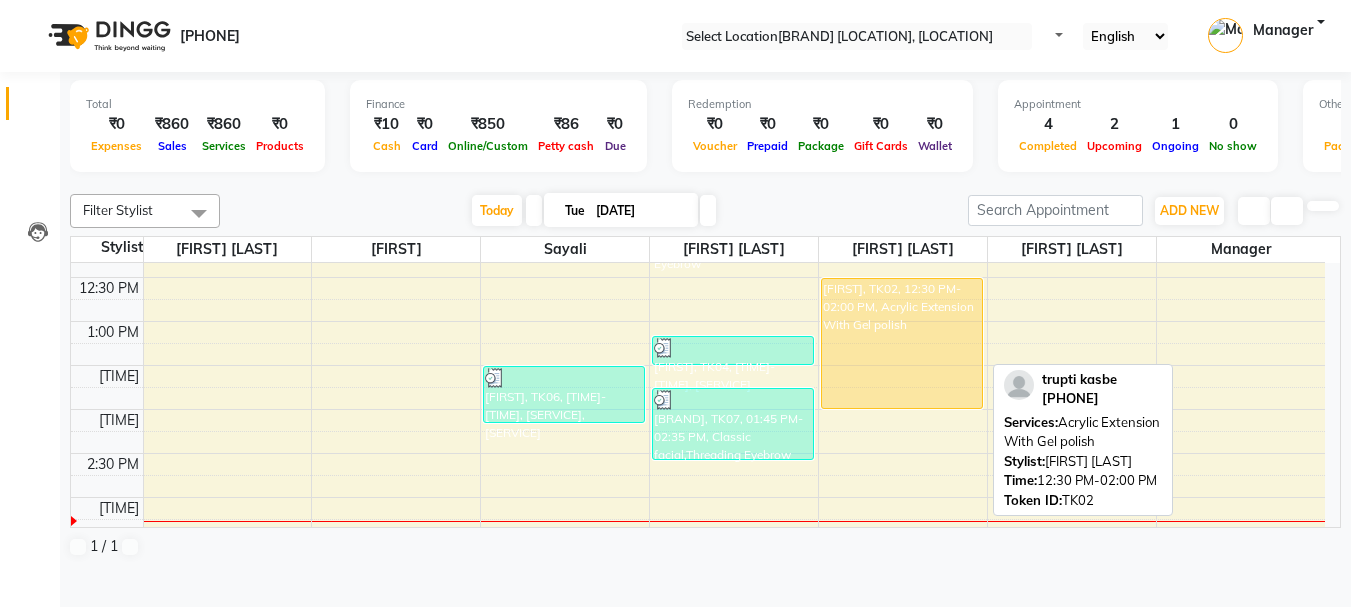click on "[FIRST], TK02, 12:30 PM-02:00 PM, Acrylic Extension With Gel polish" at bounding box center (902, 343) 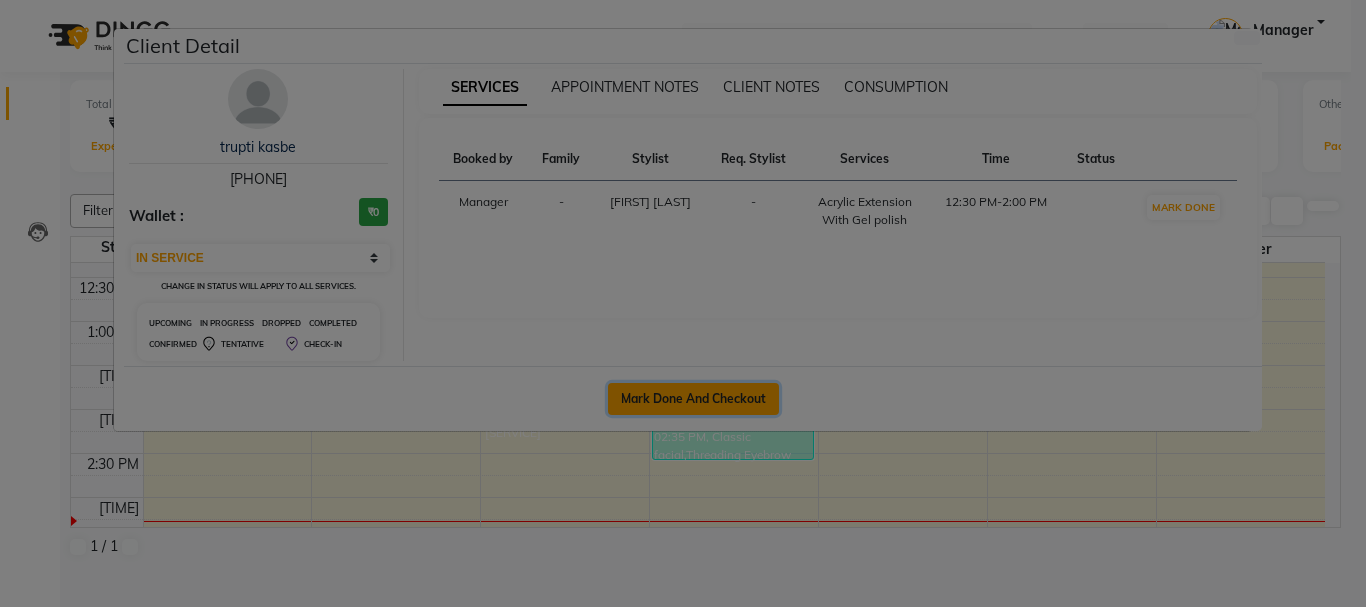 click on "Mark Done And Checkout" at bounding box center [693, 399] 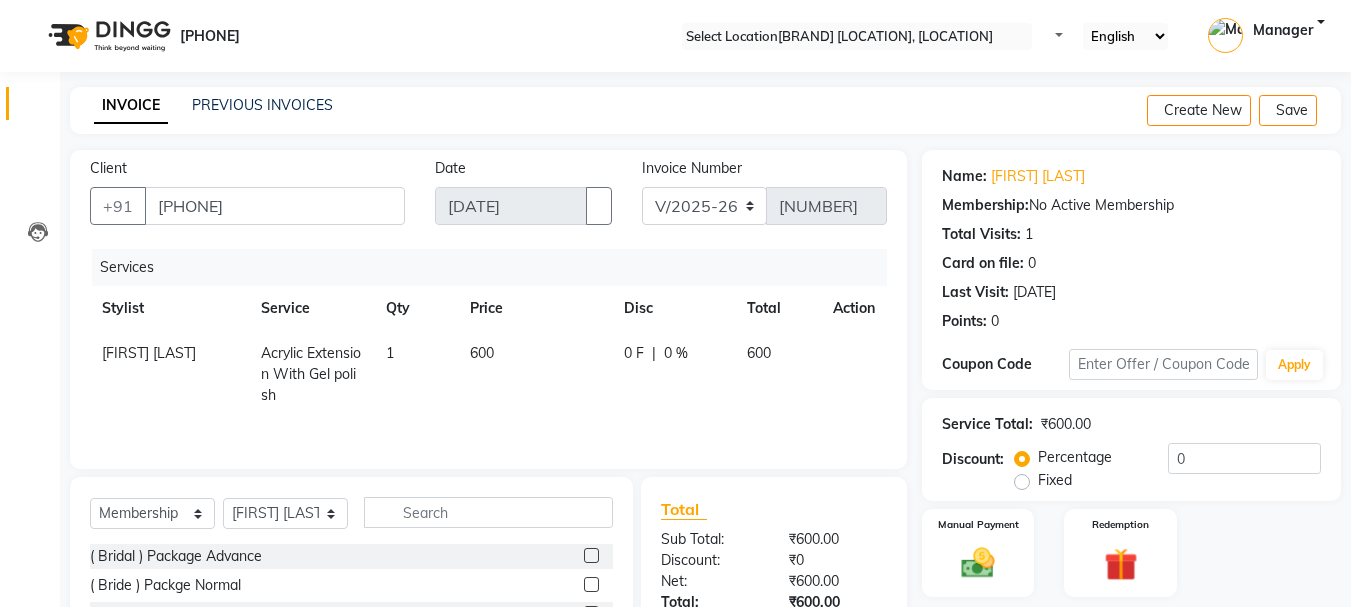 scroll, scrollTop: 179, scrollLeft: 0, axis: vertical 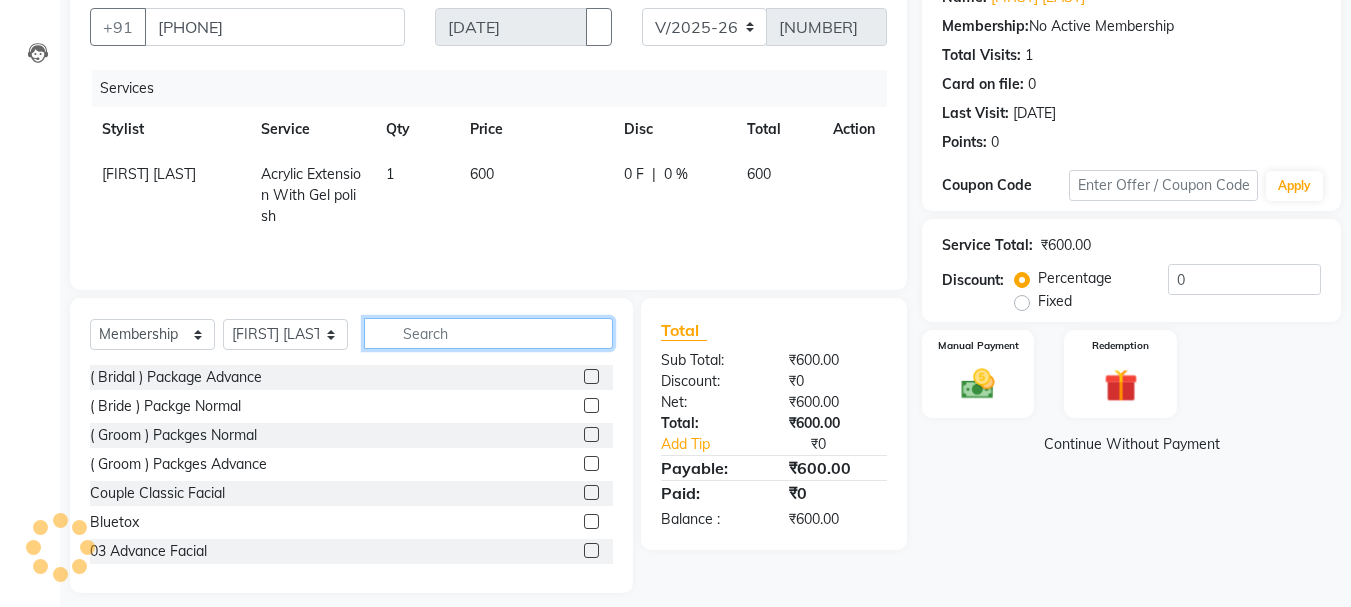 click at bounding box center (488, 333) 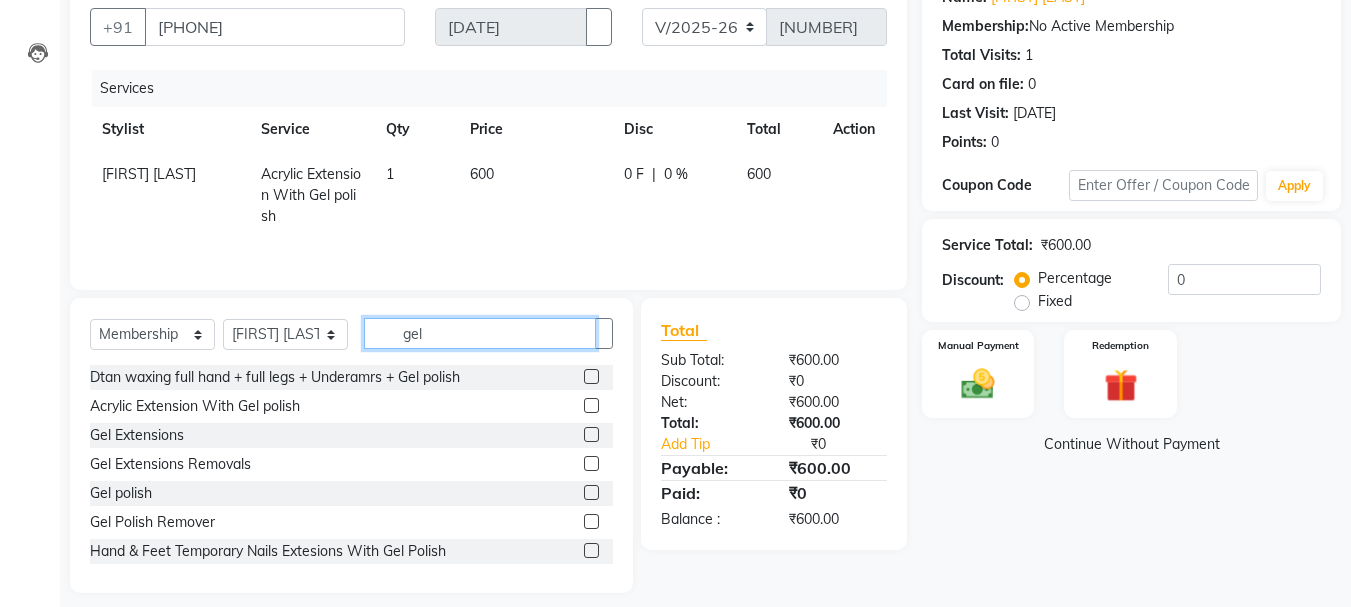 type on "gel" 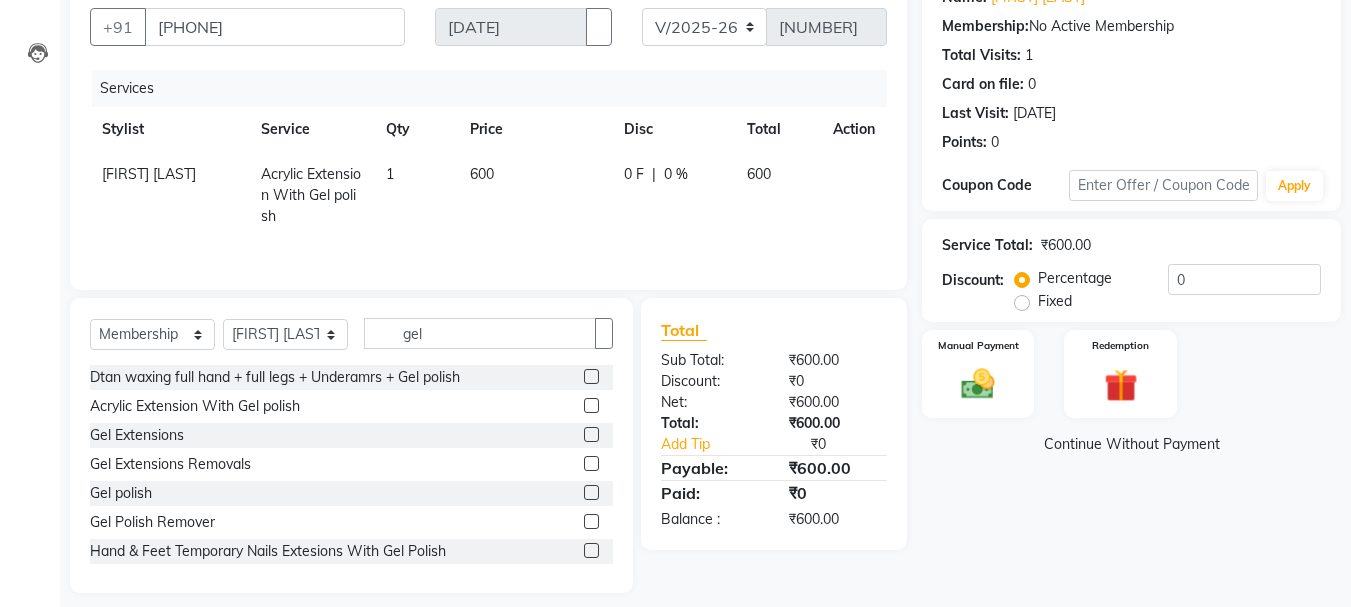 click at bounding box center [591, 492] 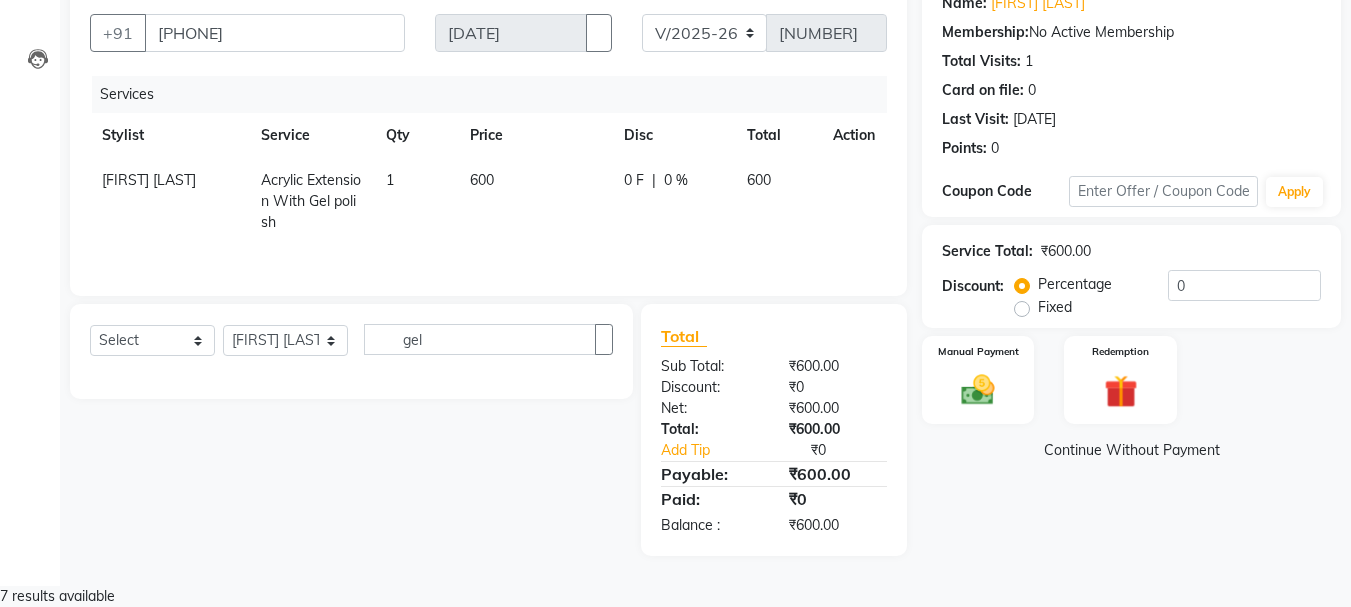 scroll, scrollTop: 151, scrollLeft: 0, axis: vertical 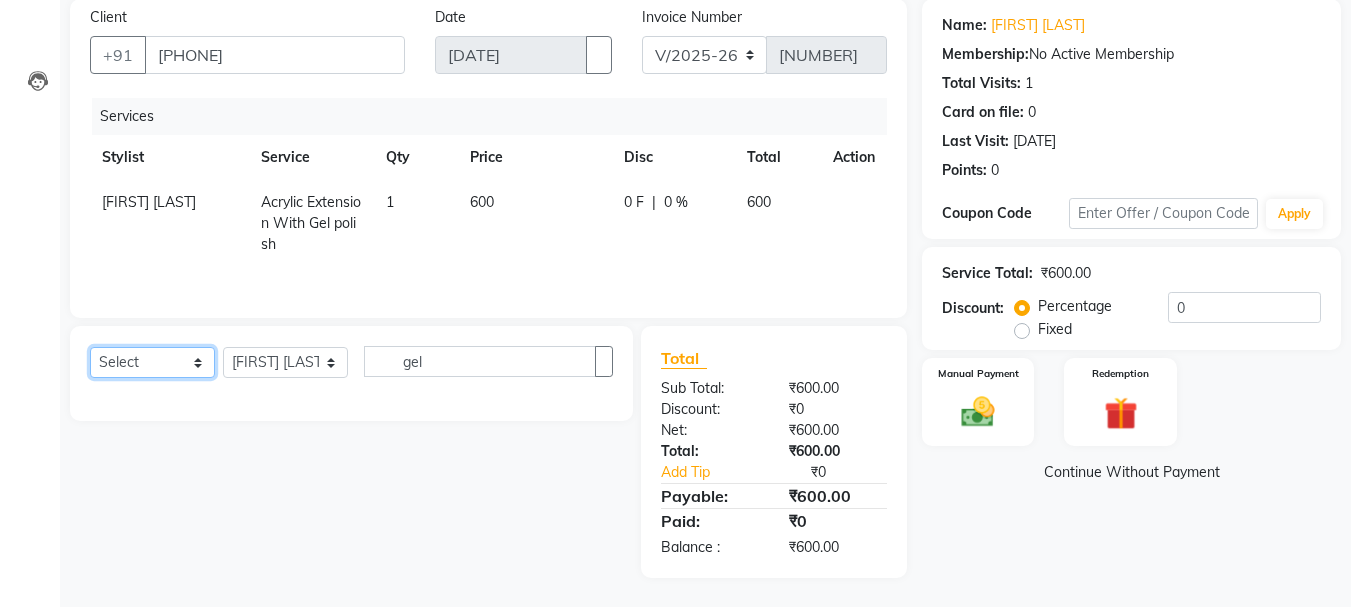 click on "Select  Service  Product  Membership  Package Voucher Prepaid Gift Card" at bounding box center (152, 362) 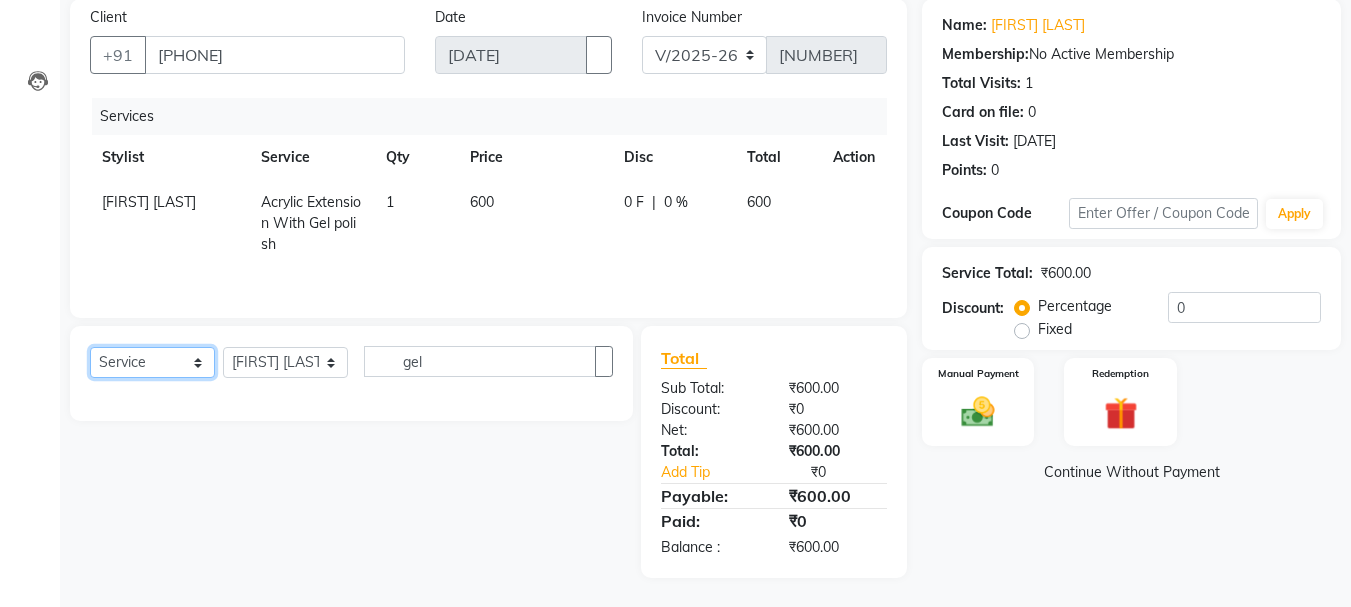 click on "Select  Service  Product  Membership  Package Voucher Prepaid Gift Card" at bounding box center [152, 362] 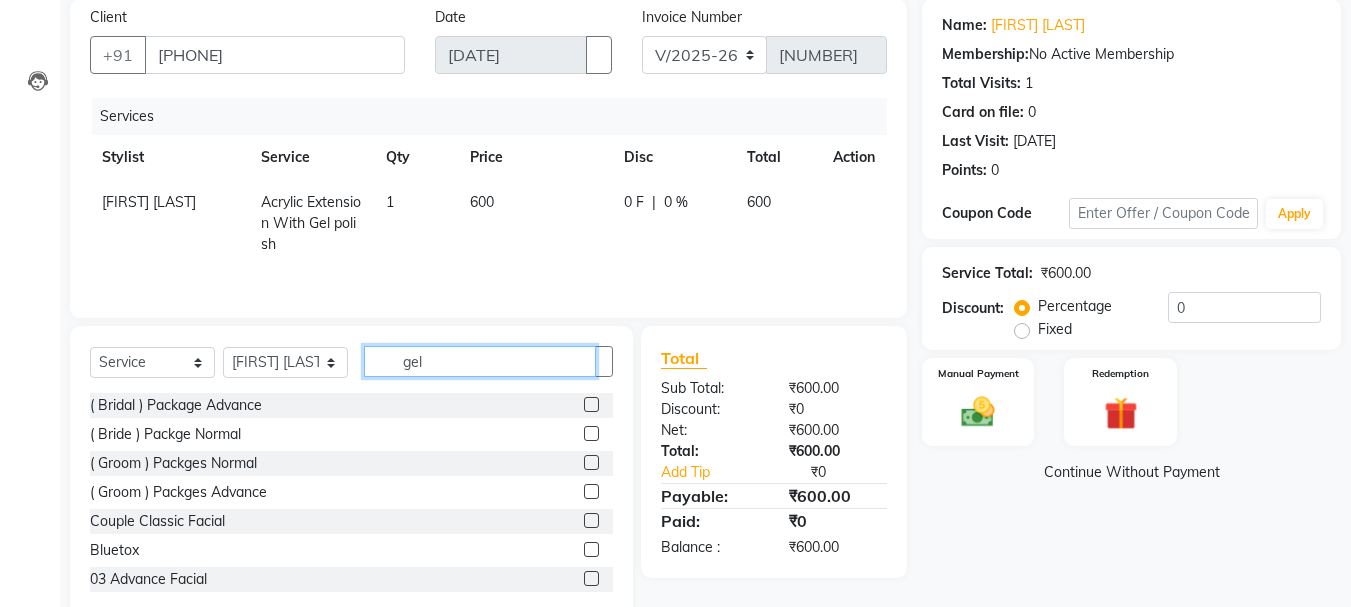 click on "gel" at bounding box center (480, 361) 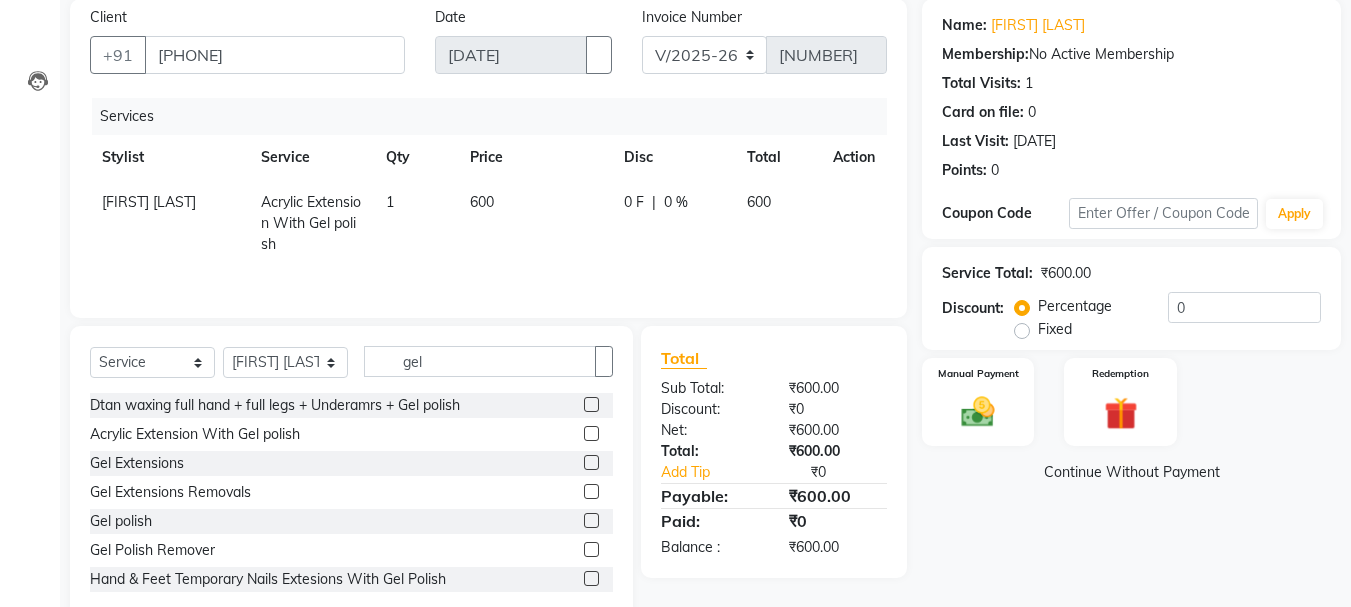 click at bounding box center (591, 520) 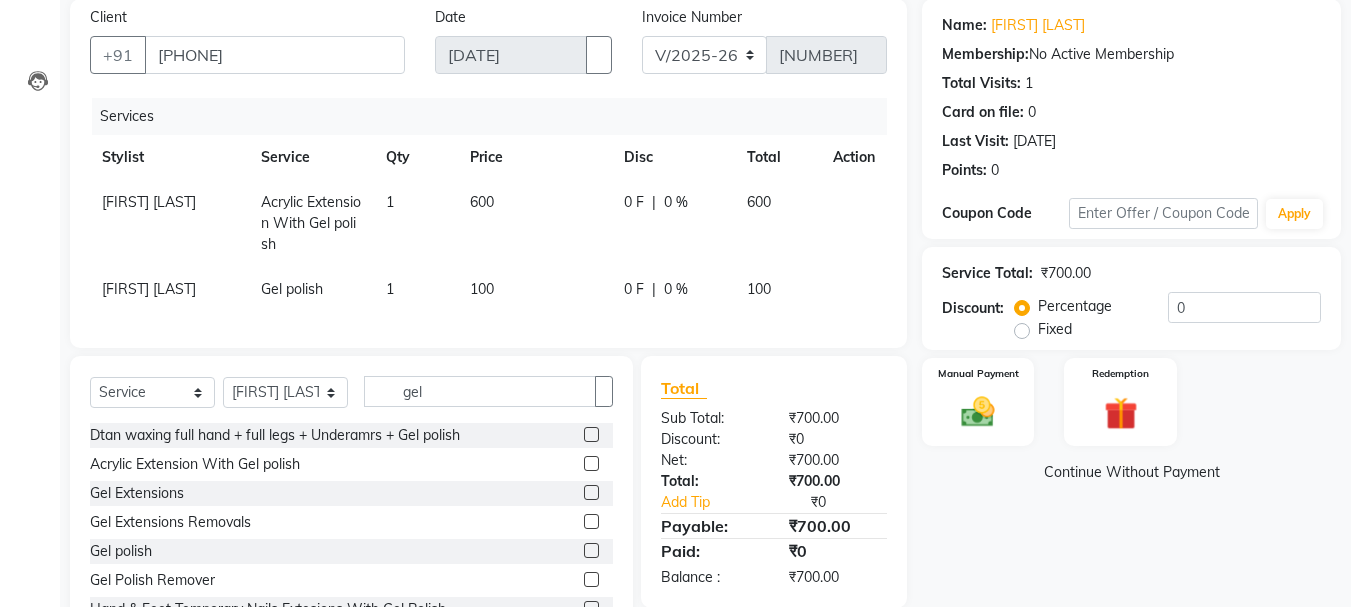 click on "600" at bounding box center [149, 202] 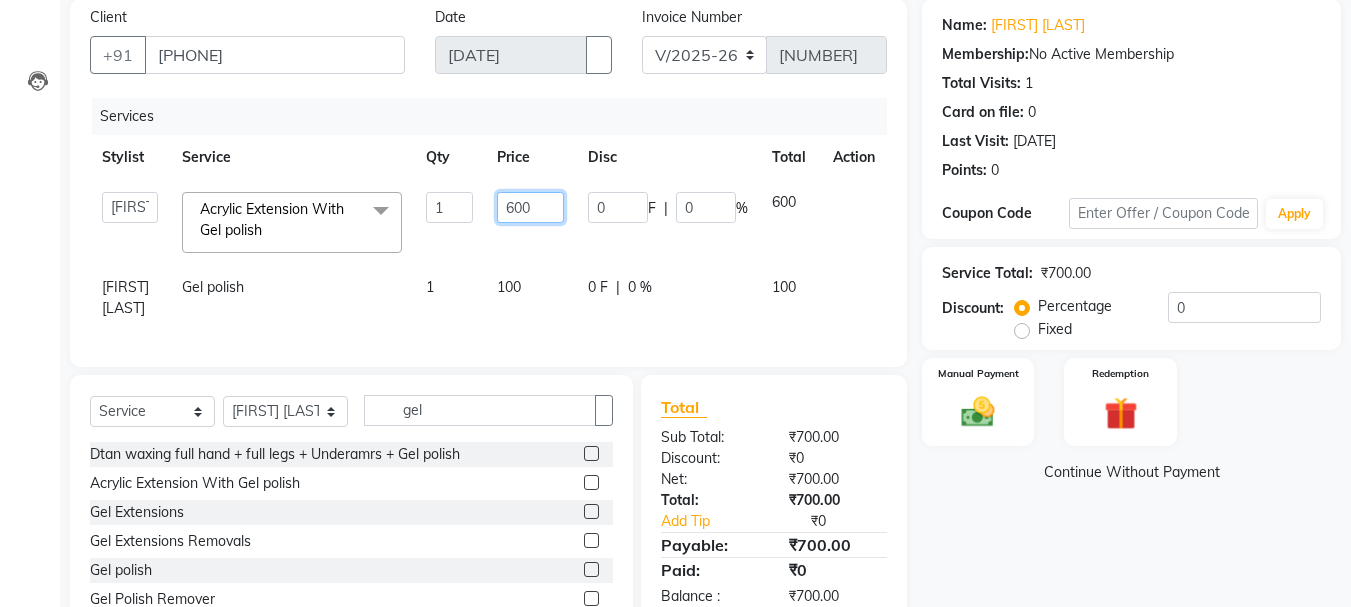click on "600" at bounding box center [449, 207] 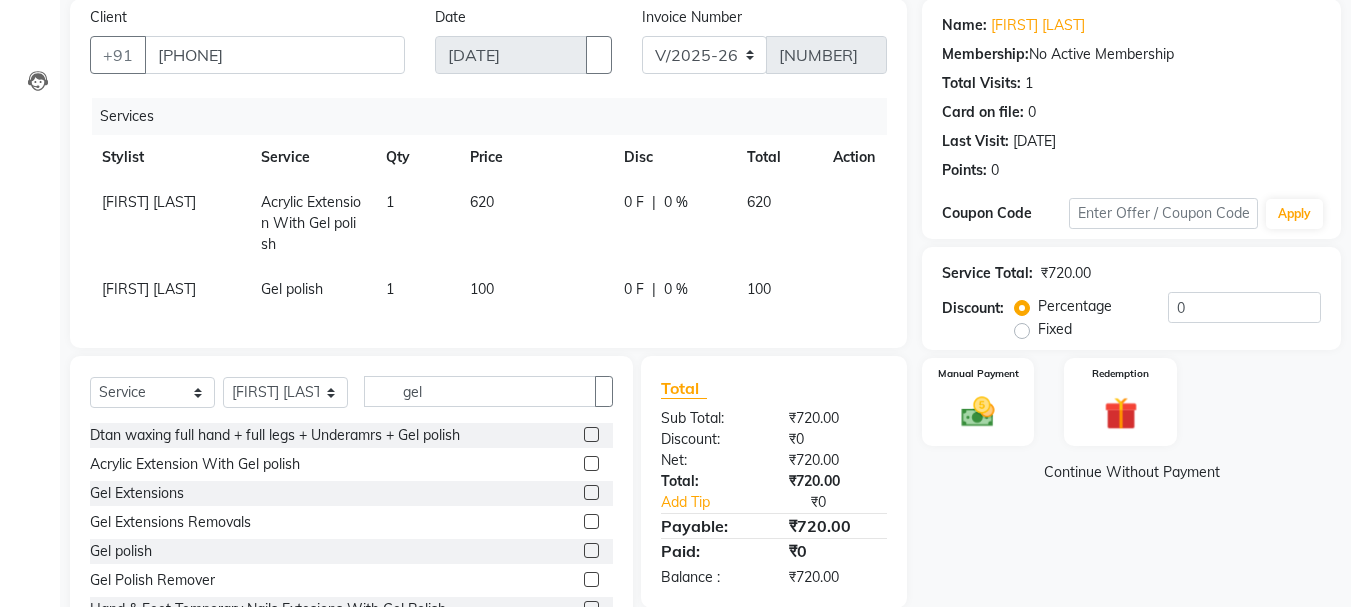 click on "620" at bounding box center (535, 223) 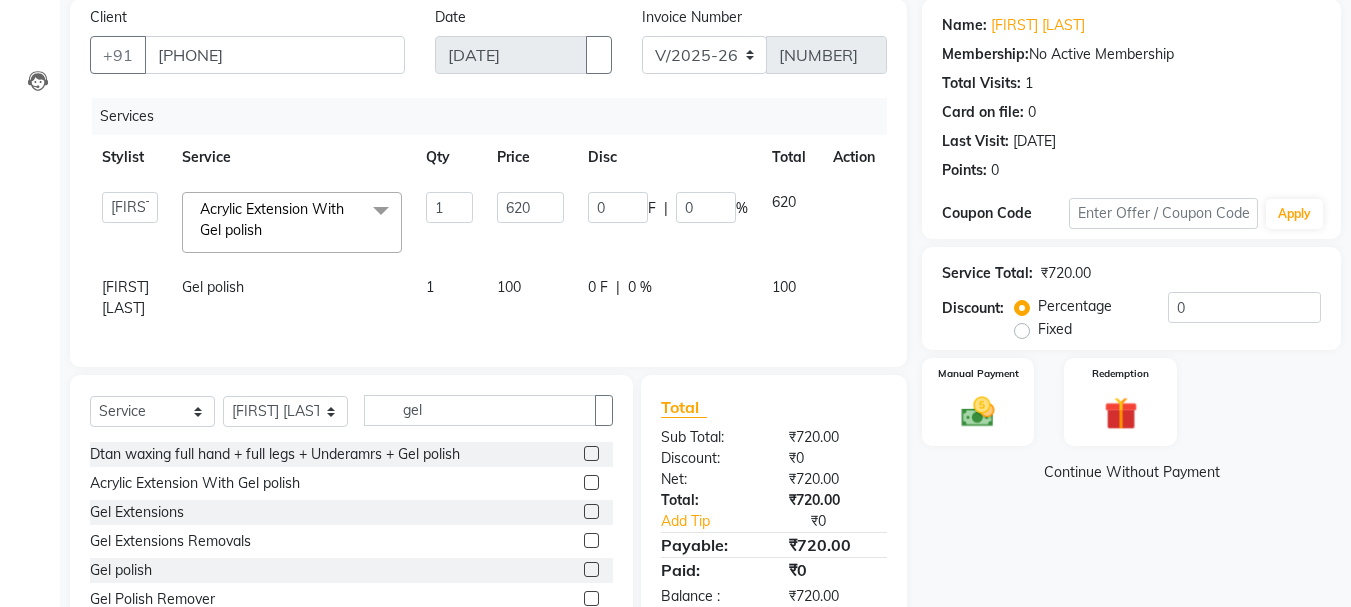 click on "620" at bounding box center [531, 222] 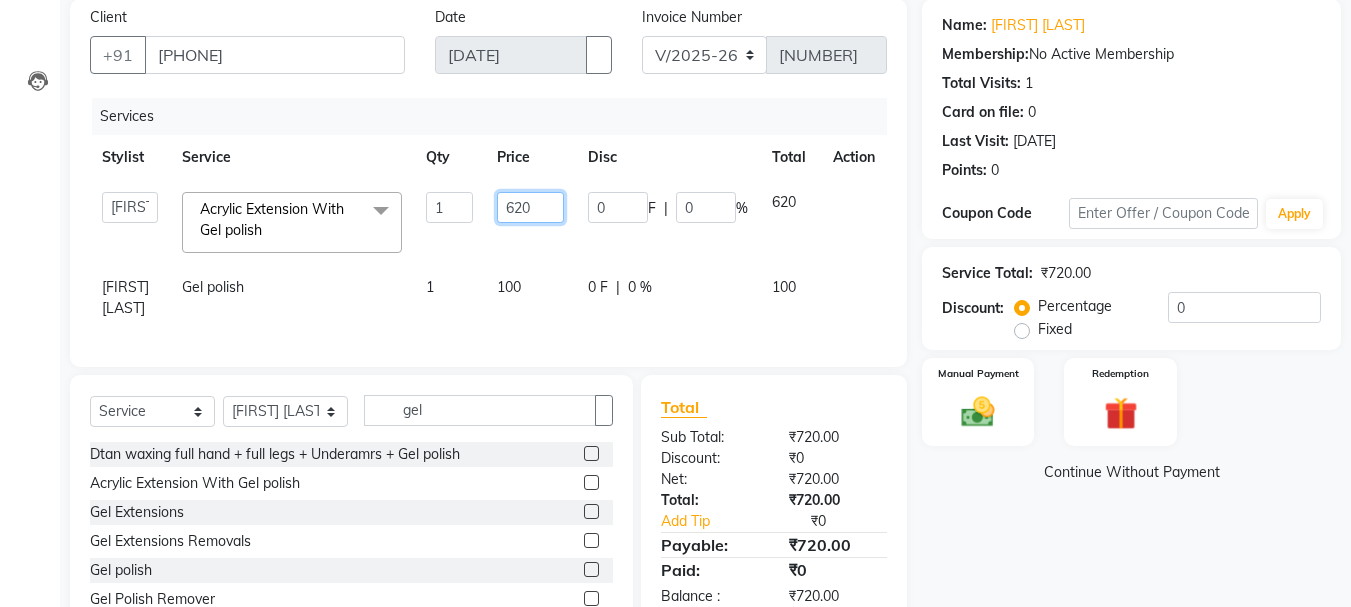 click on "620" at bounding box center (449, 207) 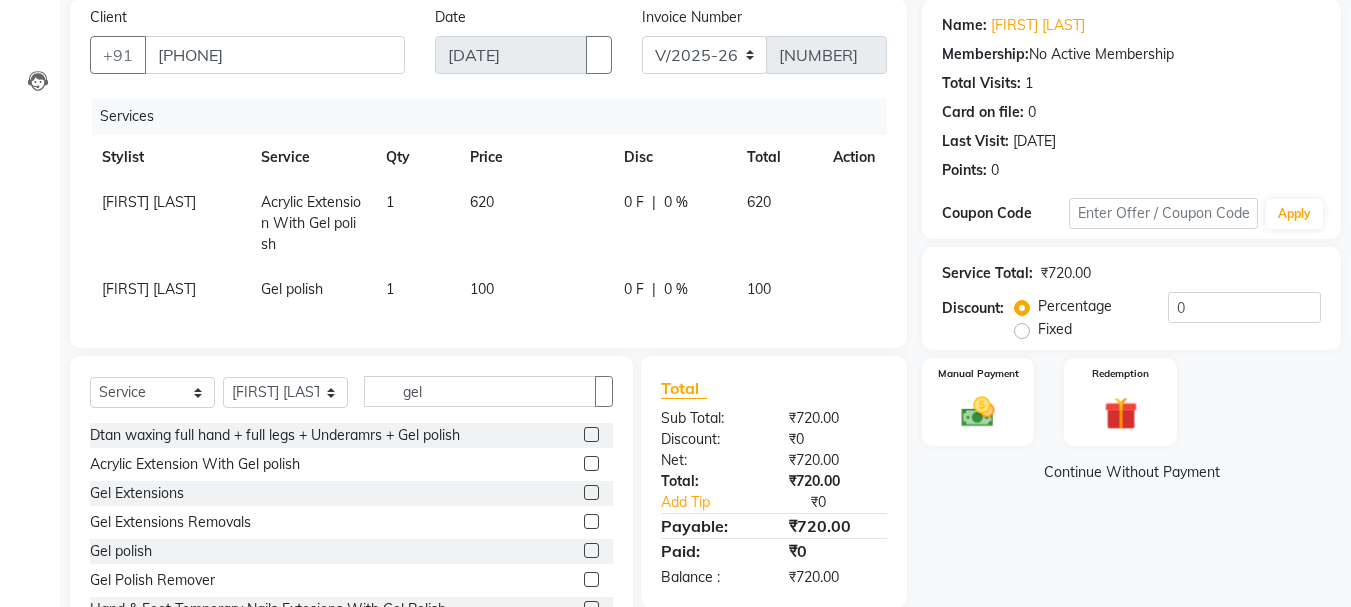 click on "620" at bounding box center [535, 223] 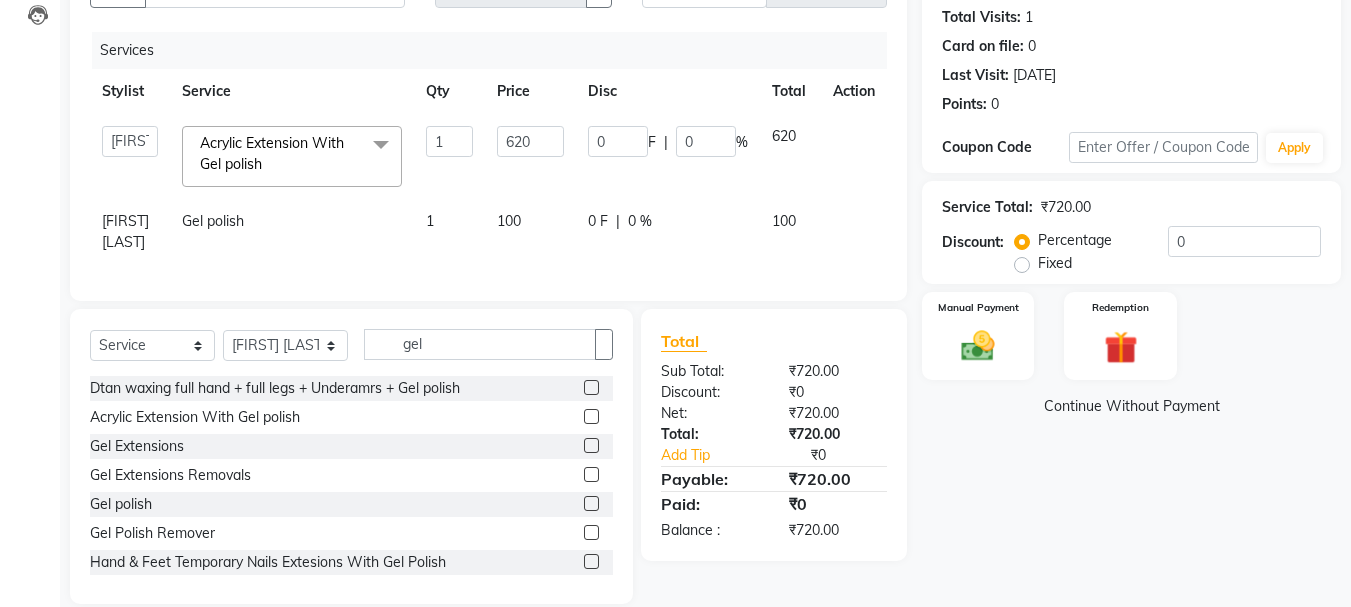 scroll, scrollTop: 245, scrollLeft: 0, axis: vertical 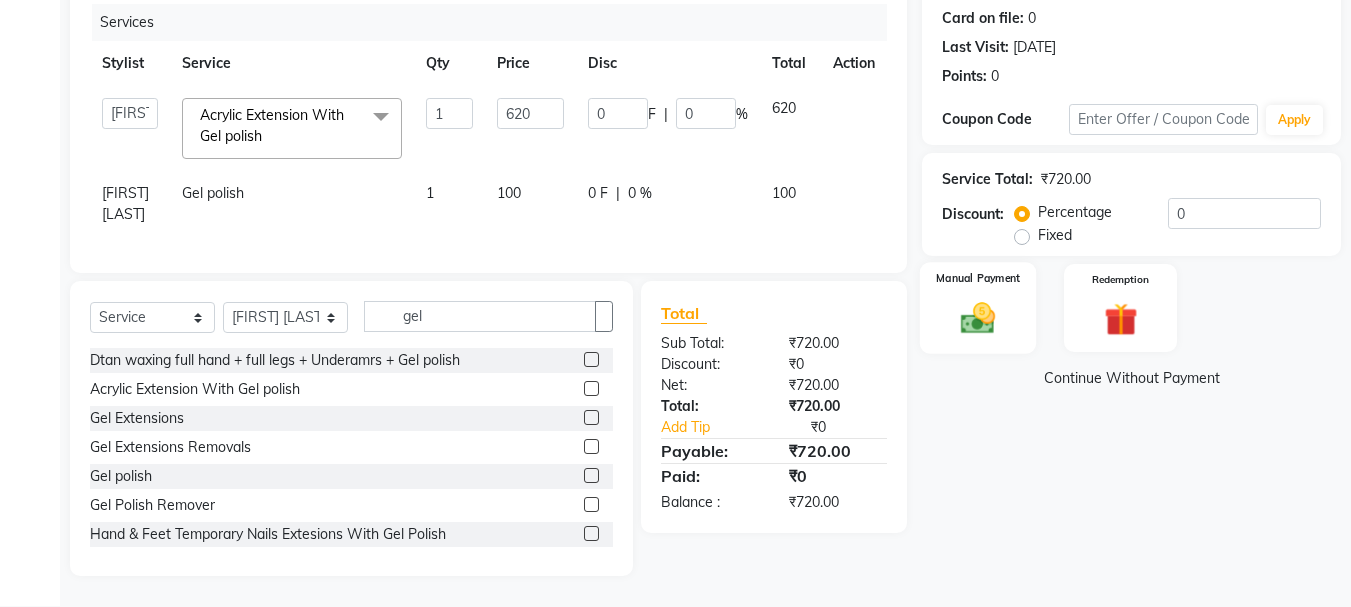 click at bounding box center [978, 318] 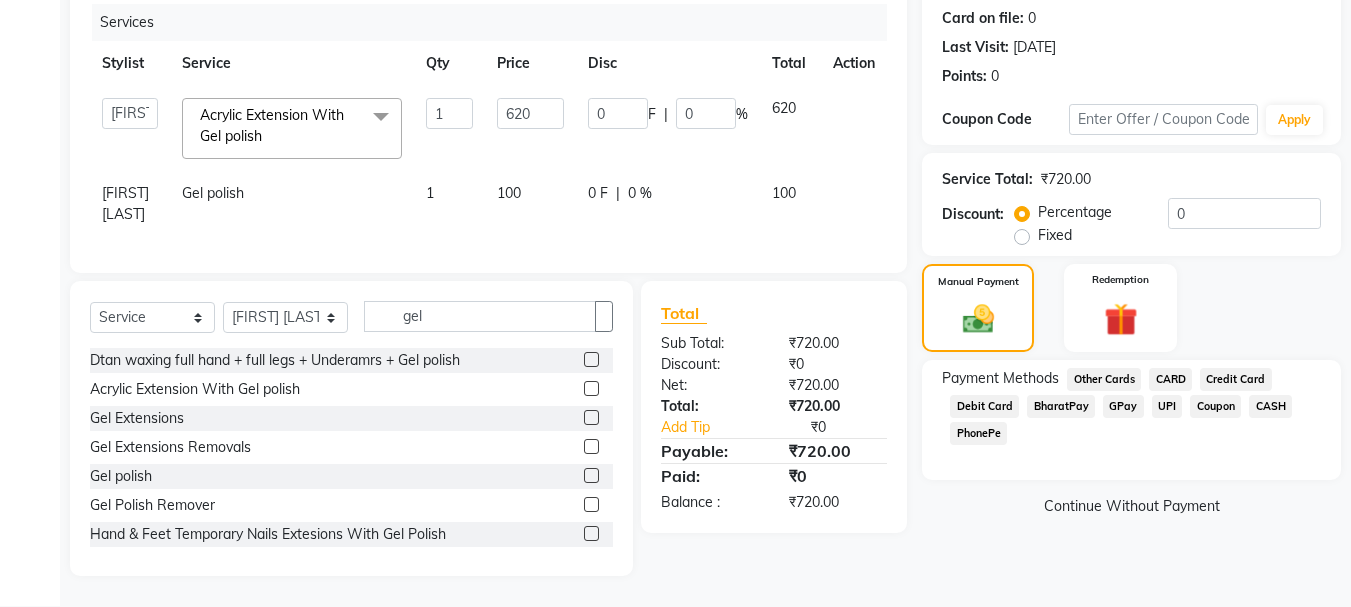 click on "GPay" at bounding box center (1104, 379) 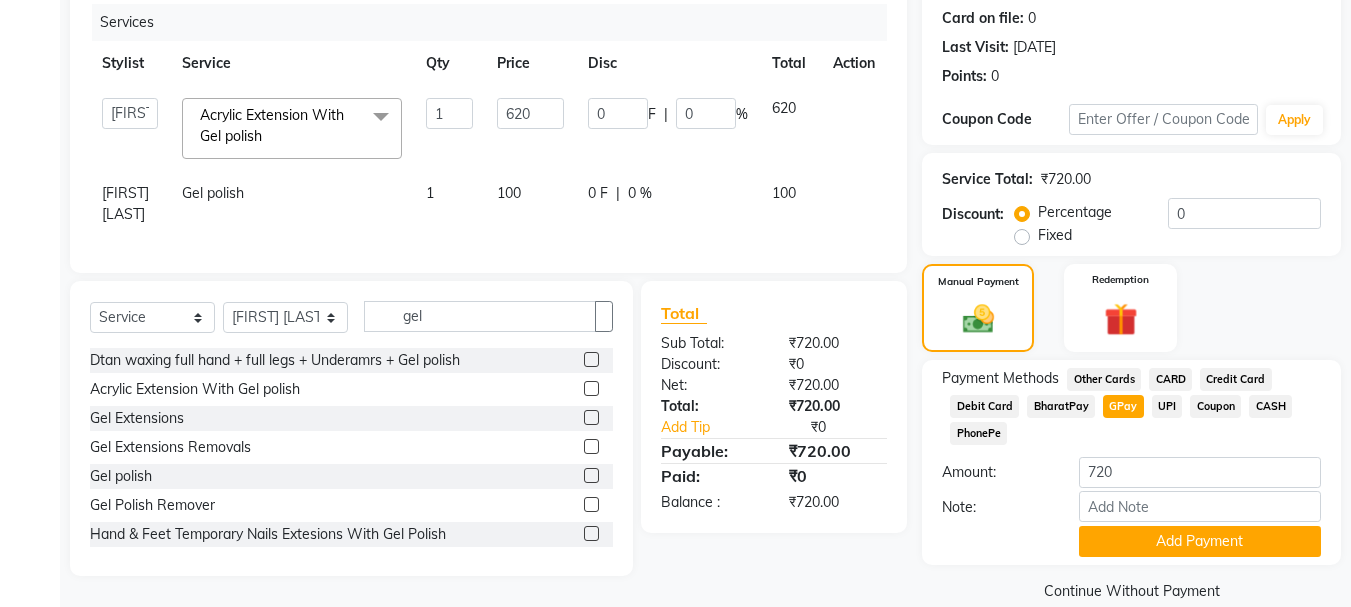 scroll, scrollTop: 279, scrollLeft: 0, axis: vertical 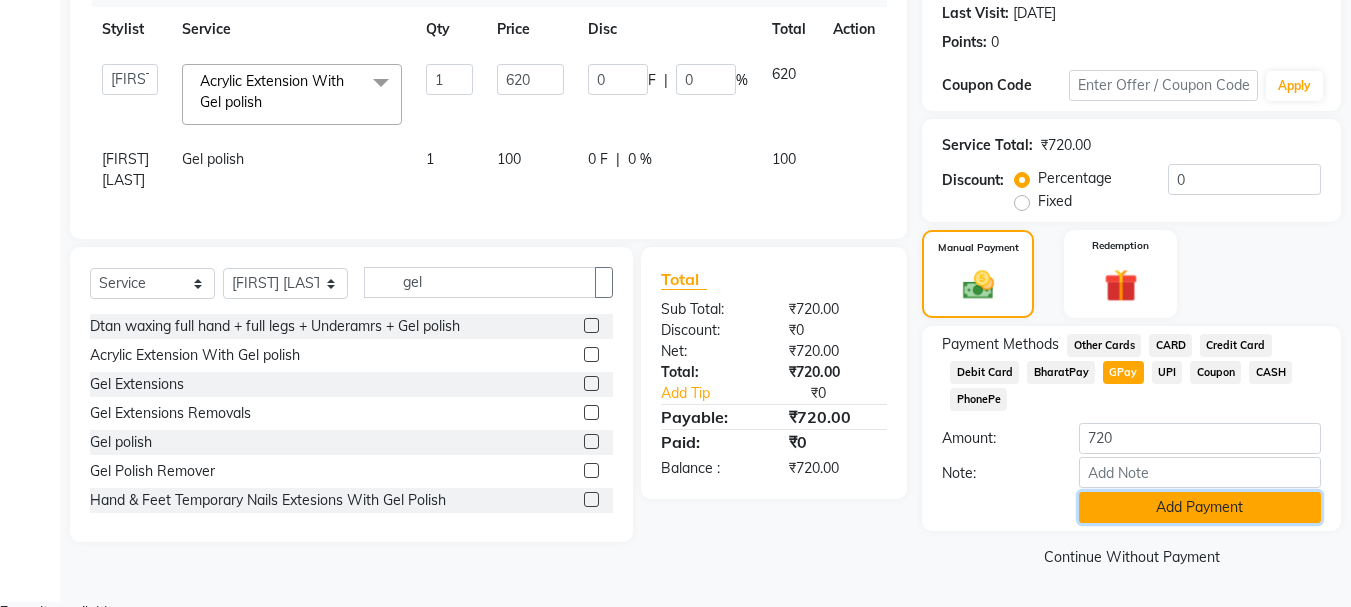 click on "Add Payment" at bounding box center [1200, 507] 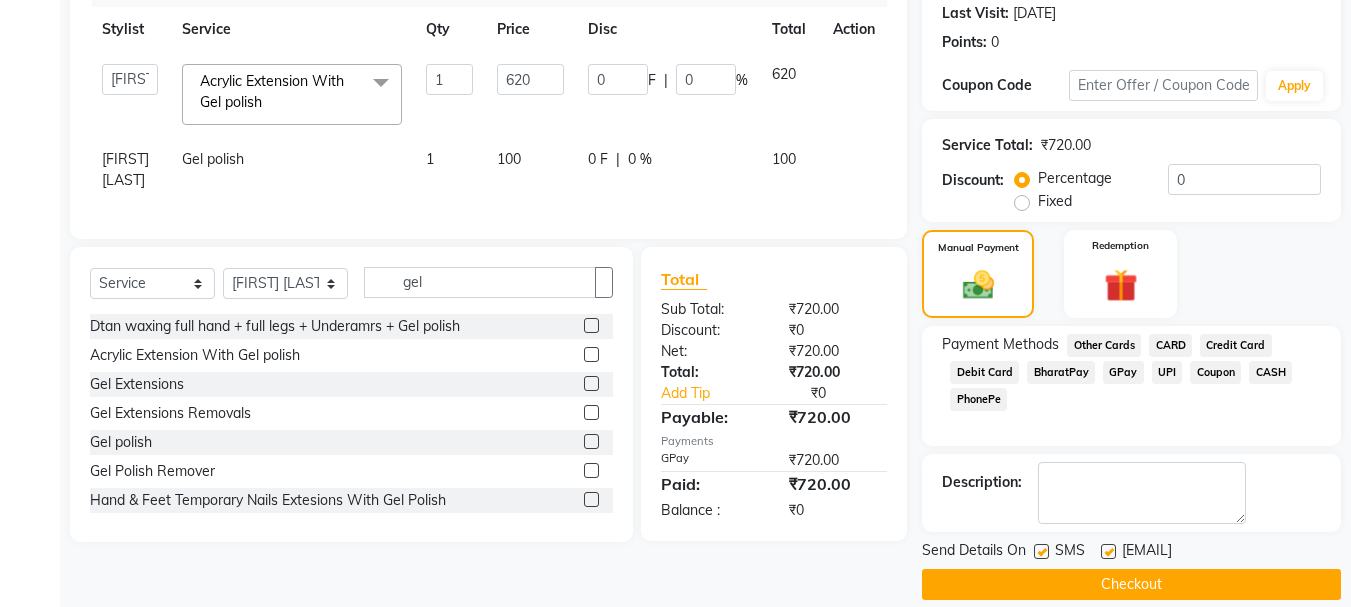 scroll, scrollTop: 309, scrollLeft: 0, axis: vertical 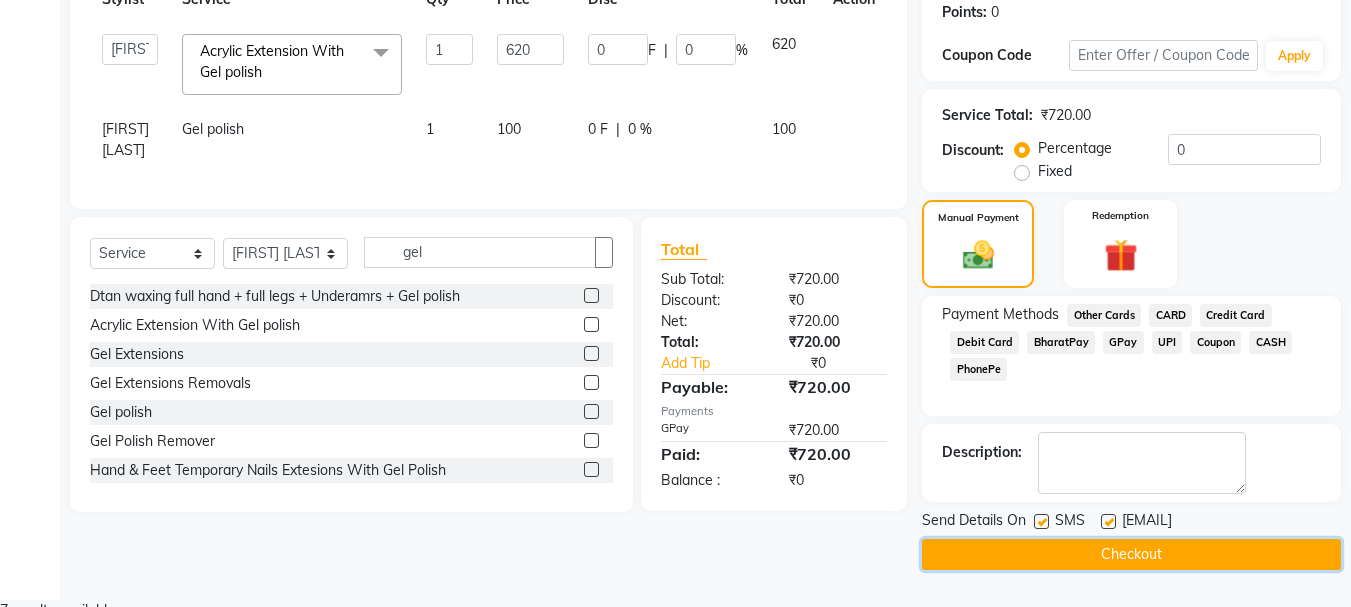 click on "Checkout" at bounding box center [1131, 554] 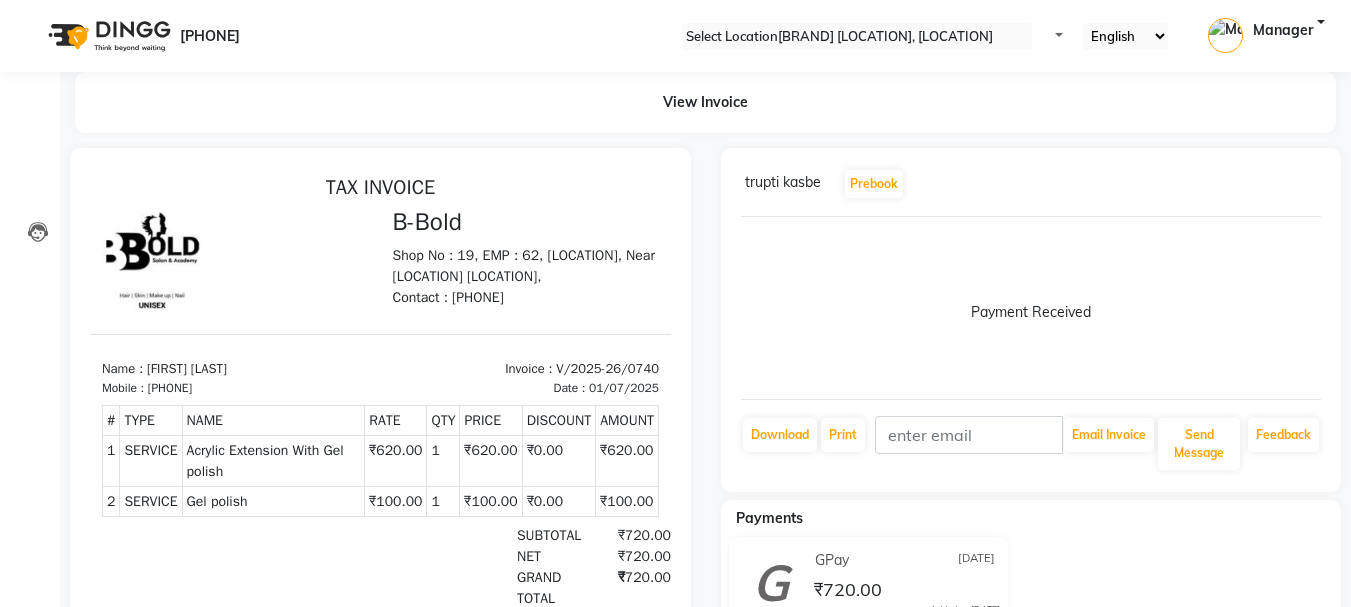 scroll, scrollTop: 0, scrollLeft: 0, axis: both 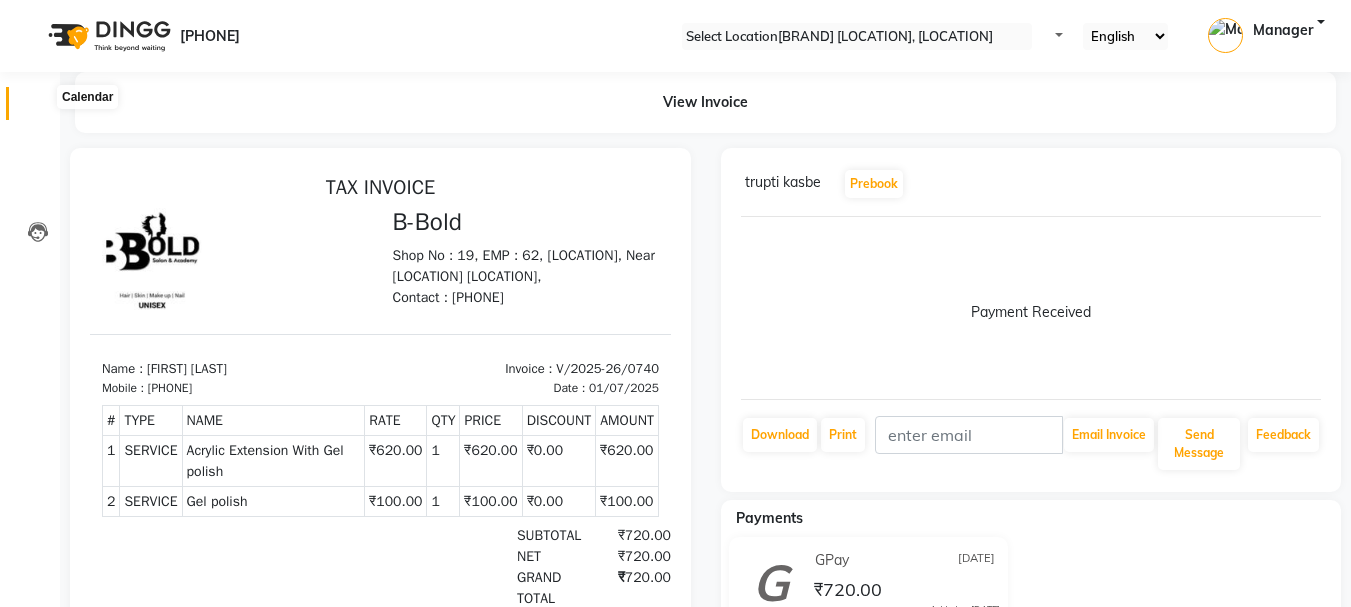 click at bounding box center [38, 108] 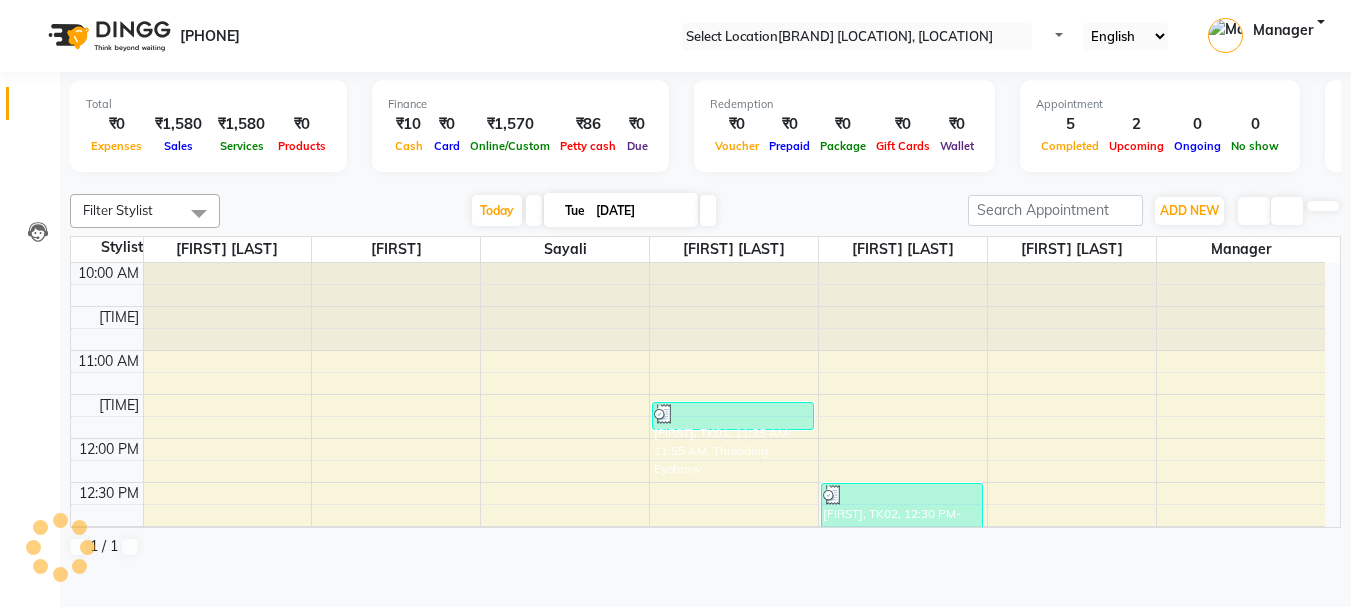 scroll, scrollTop: 0, scrollLeft: 0, axis: both 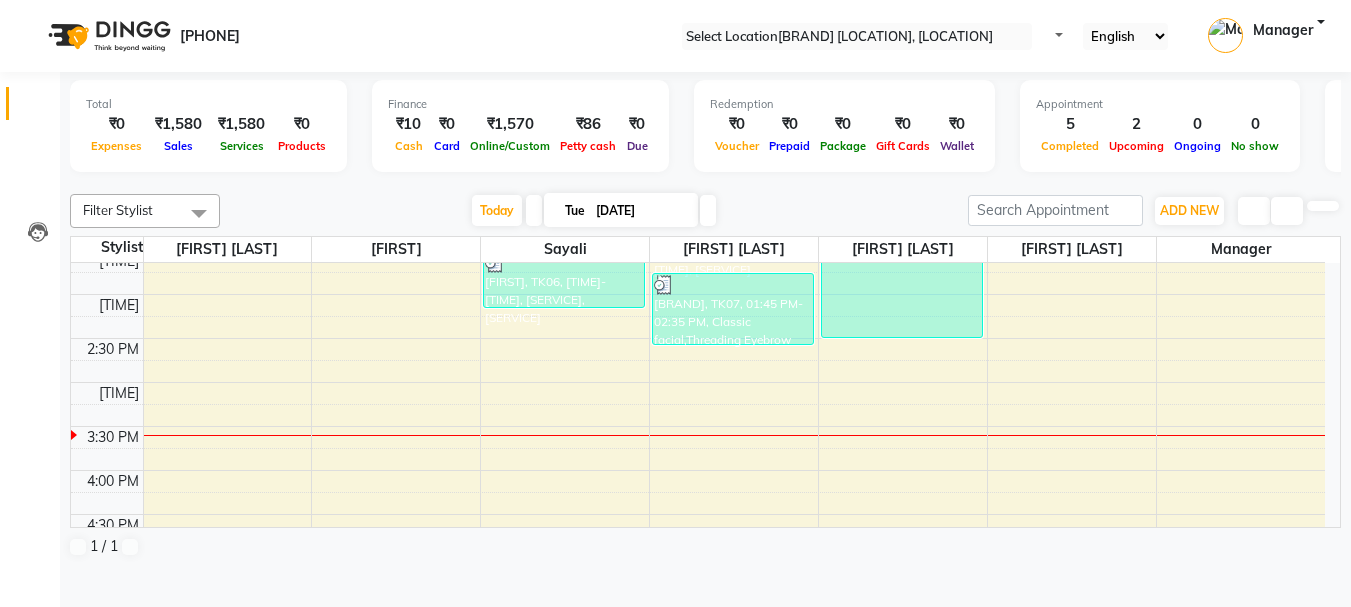 click on "Total ₹0  Expenses ₹1,580  Sales ₹1,580  Services ₹0  Products Finance  ₹10  Cash ₹0  Card ₹1,570  Online/Custom ₹86 Petty cash ₹0 Due  Redemption  ₹0 Voucher ₹0 Prepaid ₹0 Package ₹0  Gift Cards ₹0  Wallet  Appointment  5 Completed 2 Upcoming 0 Ongoing 0 No show  Other sales  ₹0  Packages ₹0  Memberships ₹0  Vouchers ₹0  Prepaids ₹0  Gift Cards Filter Stylist Select All [FIRST] [LAST] Manager [FIRST] [LAST]  [FIRST] [LAST]  [FIRST] [LAST] [FIRST] [LAST] [FIRST] [LAST] [FIRST] [LAST] Today  Tue [DATE] Toggle Dropdown Add Appointment Add Invoice Add Expense Add Attendance Add Client Add Transaction Toggle Dropdown Add Appointment Add Invoice Add Expense Add Attendance Add Client ADD NEW Toggle Dropdown Add Appointment Add Invoice Add Expense Add Attendance Add Client Add Transaction Filter Stylist Select All [FIRST] [LAST] Manager [FIRST] [LAST]  [FIRST] [LAST]  [FIRST] [LAST] [FIRST] [LAST] [FIRST] [LAST] [FIRST] [LAST] Group By  Staff View   Room View  View as Vertical  Horizontal" at bounding box center (705, 321) 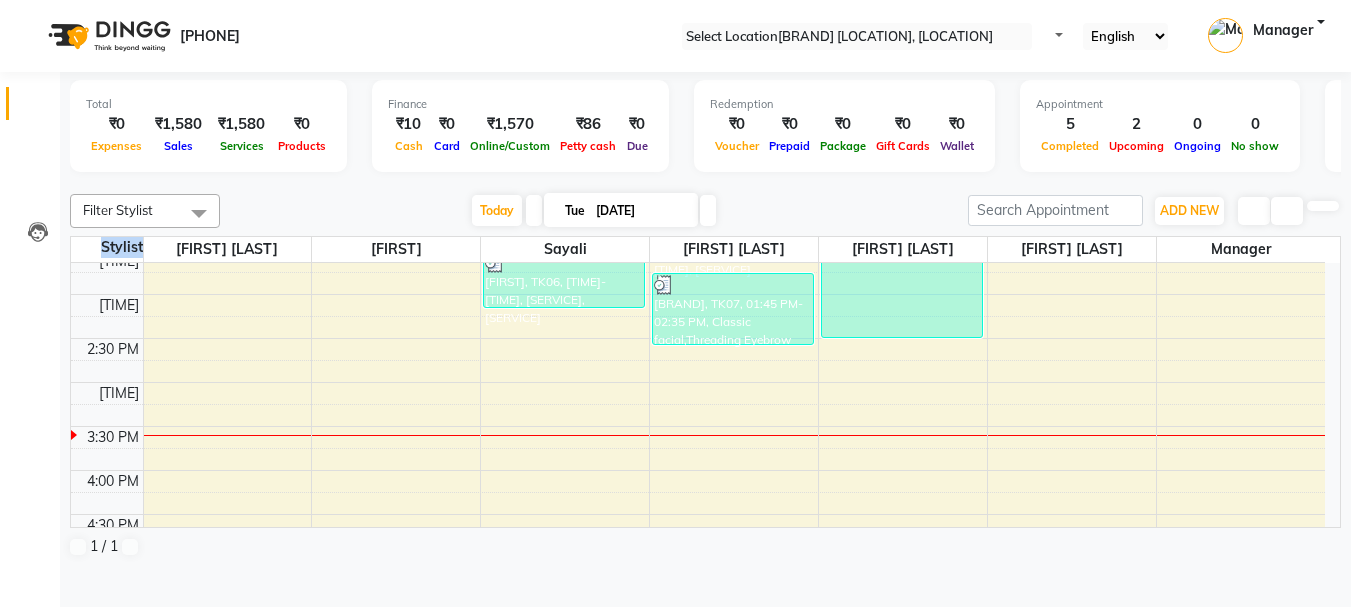 click on "Total ₹0  Expenses ₹1,580  Sales ₹1,580  Services ₹0  Products Finance  ₹10  Cash ₹0  Card ₹1,570  Online/Custom ₹86 Petty cash ₹0 Due  Redemption  ₹0 Voucher ₹0 Prepaid ₹0 Package ₹0  Gift Cards ₹0  Wallet  Appointment  5 Completed 2 Upcoming 0 Ongoing 0 No show  Other sales  ₹0  Packages ₹0  Memberships ₹0  Vouchers ₹0  Prepaids ₹0  Gift Cards Filter Stylist Select All [FIRST] [LAST] Manager [FIRST] [LAST]  [FIRST] [LAST]  [FIRST] [LAST] [FIRST] [LAST] [FIRST] [LAST] [FIRST] [LAST] Today  Tue [DATE] Toggle Dropdown Add Appointment Add Invoice Add Expense Add Attendance Add Client Add Transaction Toggle Dropdown Add Appointment Add Invoice Add Expense Add Attendance Add Client ADD NEW Toggle Dropdown Add Appointment Add Invoice Add Expense Add Attendance Add Client Add Transaction Filter Stylist Select All [FIRST] [LAST] Manager [FIRST] [LAST]  [FIRST] [LAST]  [FIRST] [LAST] [FIRST] [LAST] [FIRST] [LAST] [FIRST] [LAST] Group By  Staff View   Room View  View as Vertical  Horizontal" at bounding box center [705, 321] 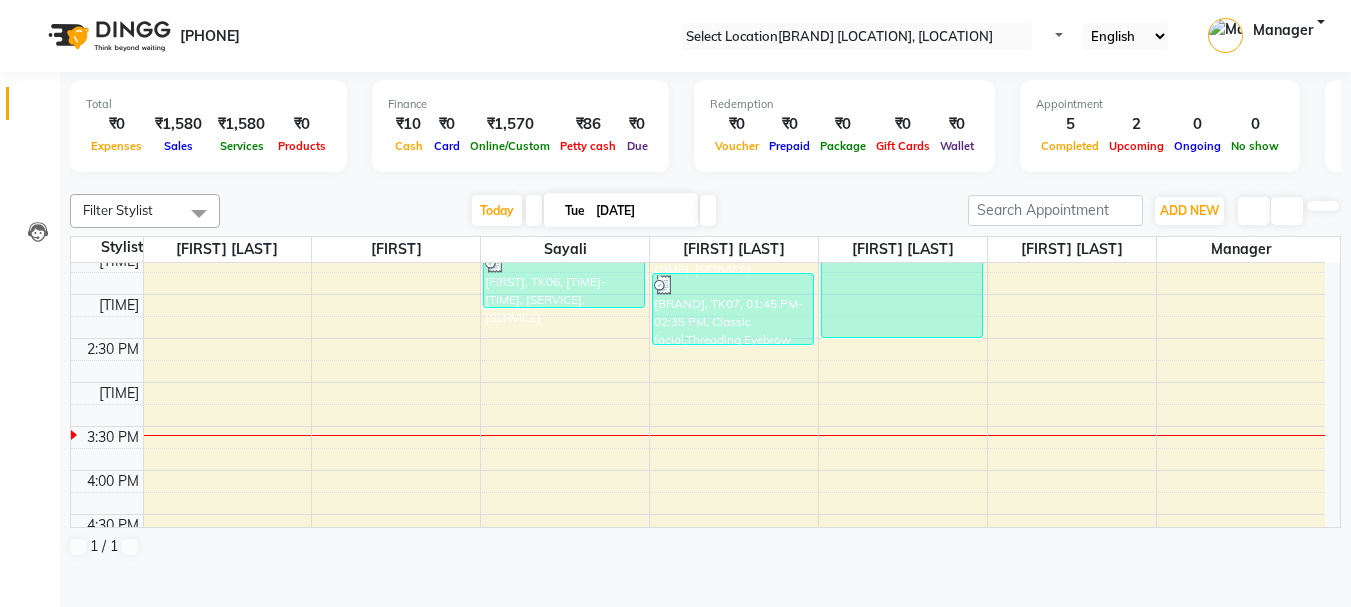click on "Total ₹0  Expenses ₹1,580  Sales ₹1,580  Services ₹0  Products Finance  ₹10  Cash ₹0  Card ₹1,570  Online/Custom ₹86 Petty cash ₹0 Due  Redemption  ₹0 Voucher ₹0 Prepaid ₹0 Package ₹0  Gift Cards ₹0  Wallet  Appointment  5 Completed 2 Upcoming 0 Ongoing 0 No show  Other sales  ₹0  Packages ₹0  Memberships ₹0  Vouchers ₹0  Prepaids ₹0  Gift Cards Filter Stylist Select All [FIRST] [LAST] Manager [FIRST] [LAST]  [FIRST] [LAST]  [FIRST] [LAST] [FIRST] [LAST] [FIRST] [LAST] [FIRST] [LAST] Today  Tue [DATE] Toggle Dropdown Add Appointment Add Invoice Add Expense Add Attendance Add Client Add Transaction Toggle Dropdown Add Appointment Add Invoice Add Expense Add Attendance Add Client ADD NEW Toggle Dropdown Add Appointment Add Invoice Add Expense Add Attendance Add Client Add Transaction Filter Stylist Select All [FIRST] [LAST] Manager [FIRST] [LAST]  [FIRST] [LAST]  [FIRST] [LAST] [FIRST] [LAST] [FIRST] [LAST] [FIRST] [LAST] Group By  Staff View   Room View  View as Vertical  Horizontal" at bounding box center [705, 321] 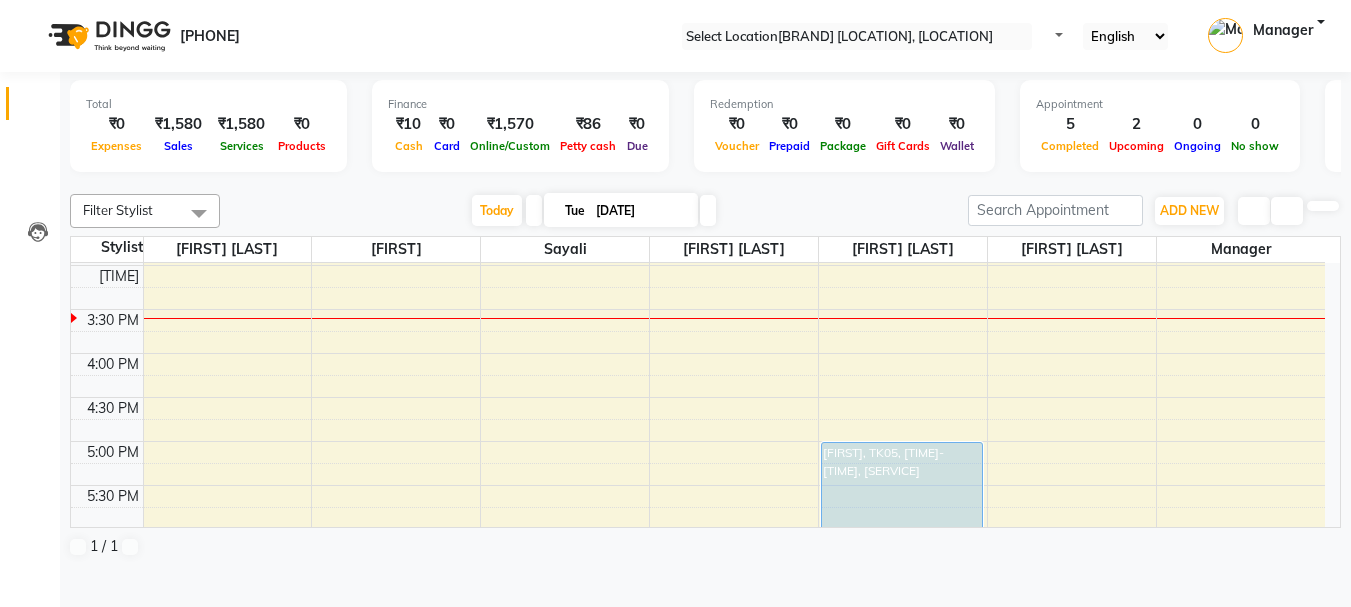 scroll, scrollTop: 440, scrollLeft: 0, axis: vertical 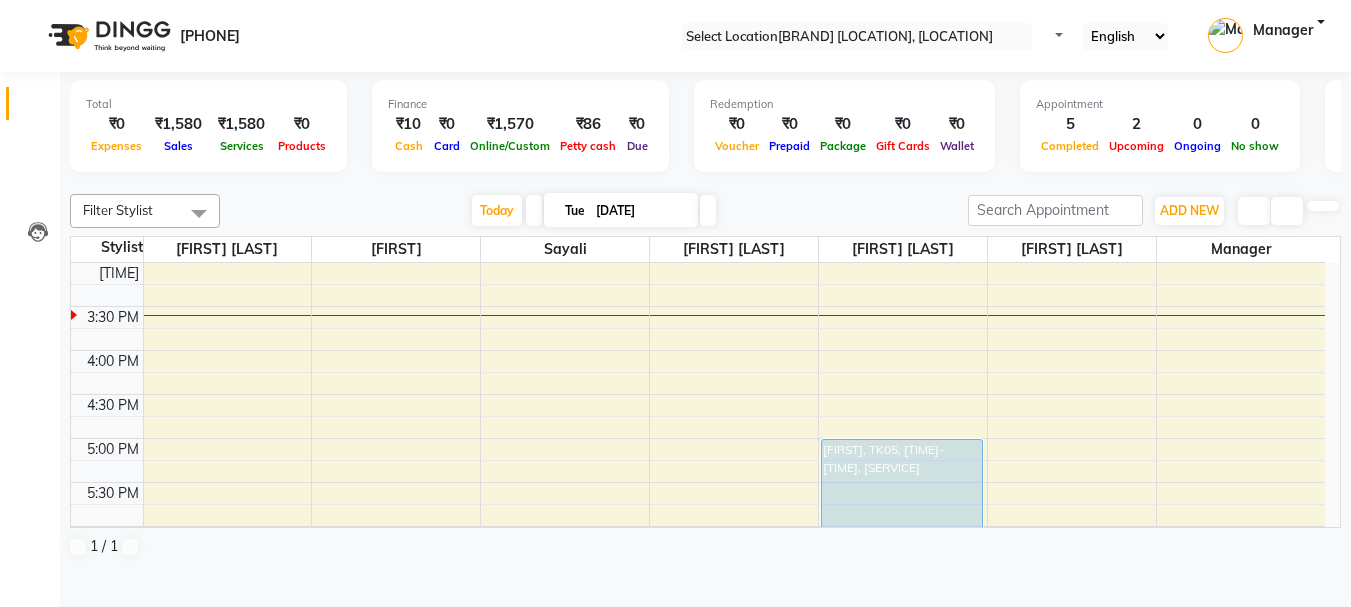 click on "Total ₹0  Expenses ₹1,580  Sales ₹1,580  Services ₹0  Products Finance  ₹10  Cash ₹0  Card ₹1,570  Online/Custom ₹86 Petty cash ₹0 Due  Redemption  ₹0 Voucher ₹0 Prepaid ₹0 Package ₹0  Gift Cards ₹0  Wallet  Appointment  5 Completed 2 Upcoming 0 Ongoing 0 No show  Other sales  ₹0  Packages ₹0  Memberships ₹0  Vouchers ₹0  Prepaids ₹0  Gift Cards Filter Stylist Select All [FIRST] [LAST] Manager [FIRST] [LAST]  [FIRST] [LAST]  [FIRST] [LAST] [FIRST] [LAST] [FIRST] [LAST] [FIRST] [LAST] Today  Tue [DATE] Toggle Dropdown Add Appointment Add Invoice Add Expense Add Attendance Add Client Add Transaction Toggle Dropdown Add Appointment Add Invoice Add Expense Add Attendance Add Client ADD NEW Toggle Dropdown Add Appointment Add Invoice Add Expense Add Attendance Add Client Add Transaction Filter Stylist Select All [FIRST] [LAST] Manager [FIRST] [LAST]  [FIRST] [LAST]  [FIRST] [LAST] [FIRST] [LAST] [FIRST] [LAST] [FIRST] [LAST] Group By  Staff View   Room View  View as Vertical  Horizontal" at bounding box center (705, 321) 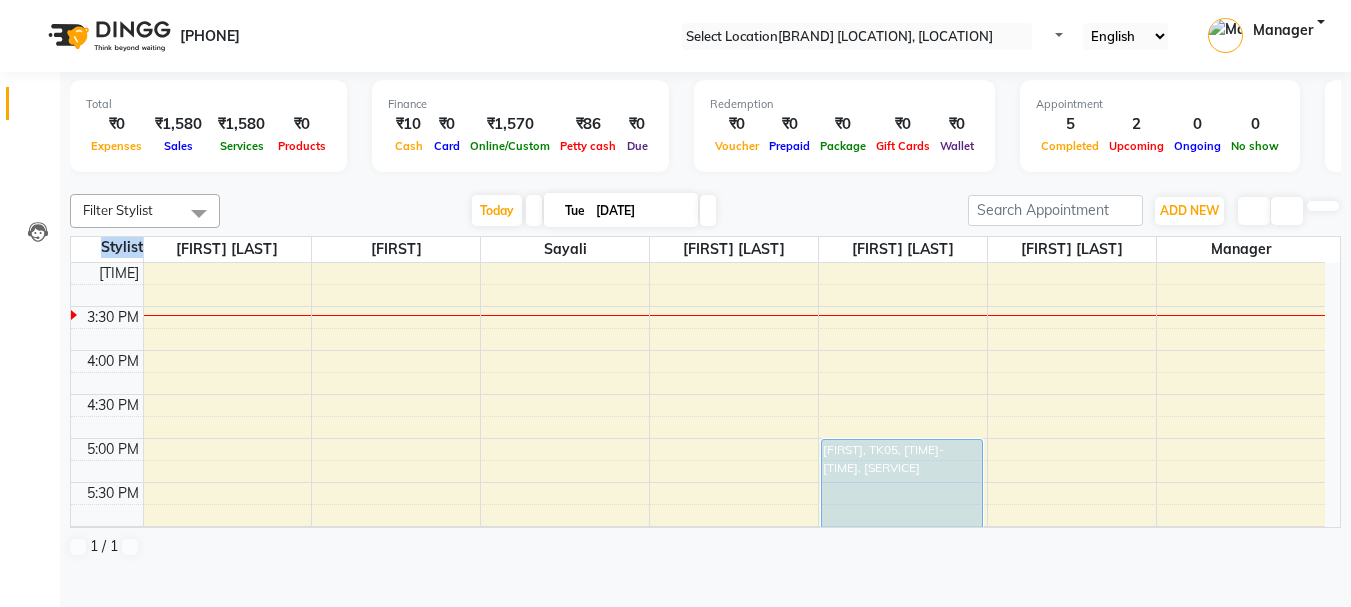 click on "Total ₹0  Expenses ₹1,580  Sales ₹1,580  Services ₹0  Products Finance  ₹10  Cash ₹0  Card ₹1,570  Online/Custom ₹86 Petty cash ₹0 Due  Redemption  ₹0 Voucher ₹0 Prepaid ₹0 Package ₹0  Gift Cards ₹0  Wallet  Appointment  5 Completed 2 Upcoming 0 Ongoing 0 No show  Other sales  ₹0  Packages ₹0  Memberships ₹0  Vouchers ₹0  Prepaids ₹0  Gift Cards Filter Stylist Select All [FIRST] [LAST] Manager [FIRST] [LAST]  [FIRST] [LAST]  [FIRST] [LAST] [FIRST] [LAST] [FIRST] [LAST] [FIRST] [LAST] Today  Tue [DATE] Toggle Dropdown Add Appointment Add Invoice Add Expense Add Attendance Add Client Add Transaction Toggle Dropdown Add Appointment Add Invoice Add Expense Add Attendance Add Client ADD NEW Toggle Dropdown Add Appointment Add Invoice Add Expense Add Attendance Add Client Add Transaction Filter Stylist Select All [FIRST] [LAST] Manager [FIRST] [LAST]  [FIRST] [LAST]  [FIRST] [LAST] [FIRST] [LAST] [FIRST] [LAST] [FIRST] [LAST] Group By  Staff View   Room View  View as Vertical  Horizontal" at bounding box center (705, 321) 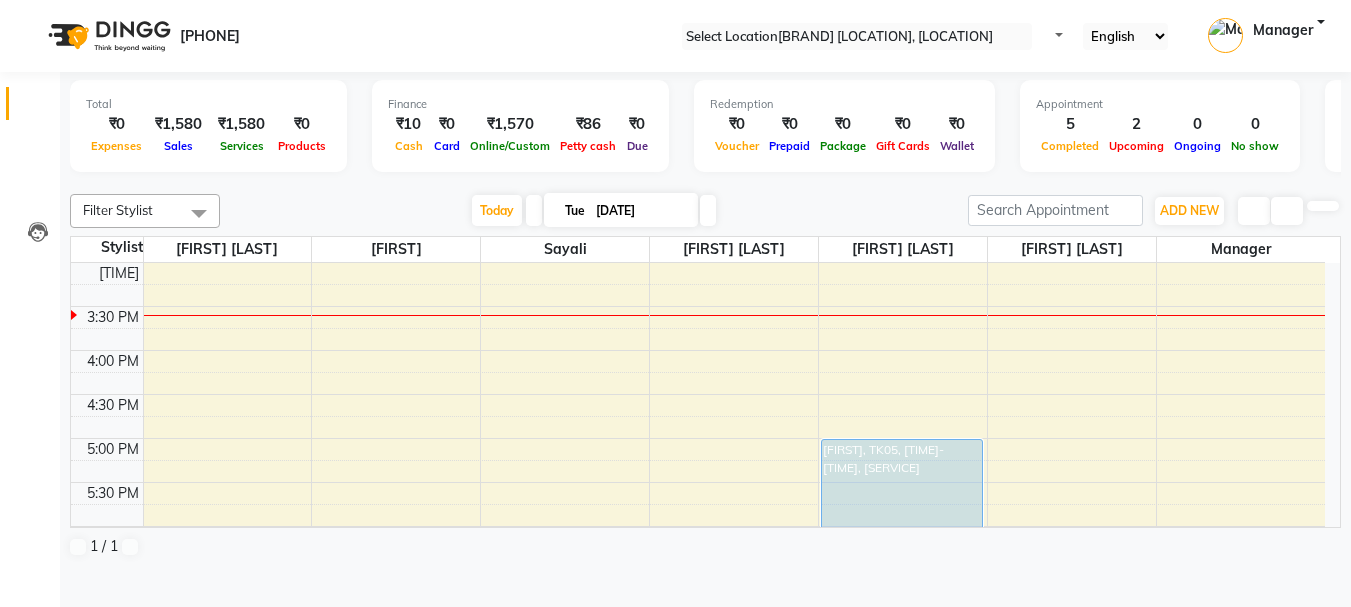click on "Total ₹0  Expenses ₹1,580  Sales ₹1,580  Services ₹0  Products Finance  ₹10  Cash ₹0  Card ₹1,570  Online/Custom ₹86 Petty cash ₹0 Due  Redemption  ₹0 Voucher ₹0 Prepaid ₹0 Package ₹0  Gift Cards ₹0  Wallet  Appointment  5 Completed 2 Upcoming 0 Ongoing 0 No show  Other sales  ₹0  Packages ₹0  Memberships ₹0  Vouchers ₹0  Prepaids ₹0  Gift Cards Filter Stylist Select All [FIRST] [LAST] Manager [FIRST] [LAST]  [FIRST] [LAST]  [FIRST] [LAST] [FIRST] [LAST] [FIRST] [LAST] [FIRST] [LAST] Today  Tue [DATE] Toggle Dropdown Add Appointment Add Invoice Add Expense Add Attendance Add Client Add Transaction Toggle Dropdown Add Appointment Add Invoice Add Expense Add Attendance Add Client ADD NEW Toggle Dropdown Add Appointment Add Invoice Add Expense Add Attendance Add Client Add Transaction Filter Stylist Select All [FIRST] [LAST] Manager [FIRST] [LAST]  [FIRST] [LAST]  [FIRST] [LAST] [FIRST] [LAST] [FIRST] [LAST] [FIRST] [LAST] Group By  Staff View   Room View  View as Vertical  Horizontal" at bounding box center (705, 321) 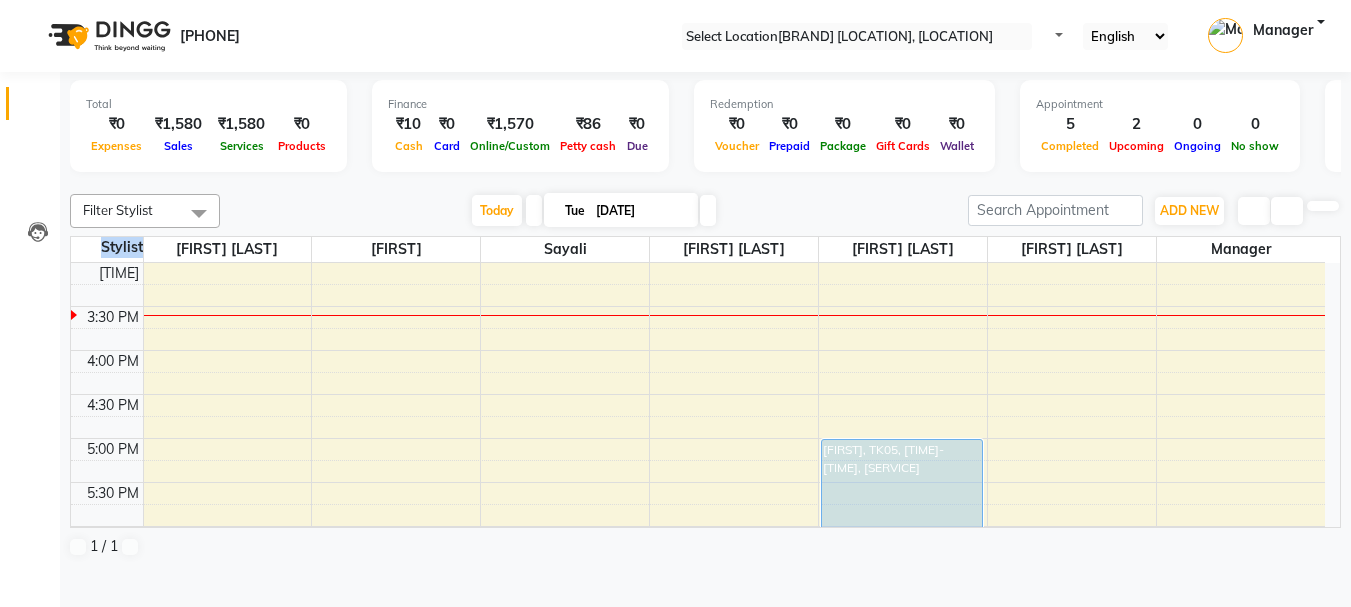click on "Total ₹0  Expenses ₹1,580  Sales ₹1,580  Services ₹0  Products Finance  ₹10  Cash ₹0  Card ₹1,570  Online/Custom ₹86 Petty cash ₹0 Due  Redemption  ₹0 Voucher ₹0 Prepaid ₹0 Package ₹0  Gift Cards ₹0  Wallet  Appointment  5 Completed 2 Upcoming 0 Ongoing 0 No show  Other sales  ₹0  Packages ₹0  Memberships ₹0  Vouchers ₹0  Prepaids ₹0  Gift Cards Filter Stylist Select All [FIRST] [LAST] Manager [FIRST] [LAST]  [FIRST] [LAST]  [FIRST] [LAST] [FIRST] [LAST] [FIRST] [LAST] [FIRST] [LAST] Today  Tue [DATE] Toggle Dropdown Add Appointment Add Invoice Add Expense Add Attendance Add Client Add Transaction Toggle Dropdown Add Appointment Add Invoice Add Expense Add Attendance Add Client ADD NEW Toggle Dropdown Add Appointment Add Invoice Add Expense Add Attendance Add Client Add Transaction Filter Stylist Select All [FIRST] [LAST] Manager [FIRST] [LAST]  [FIRST] [LAST]  [FIRST] [LAST] [FIRST] [LAST] [FIRST] [LAST] [FIRST] [LAST] Group By  Staff View   Room View  View as Vertical  Horizontal" at bounding box center [705, 321] 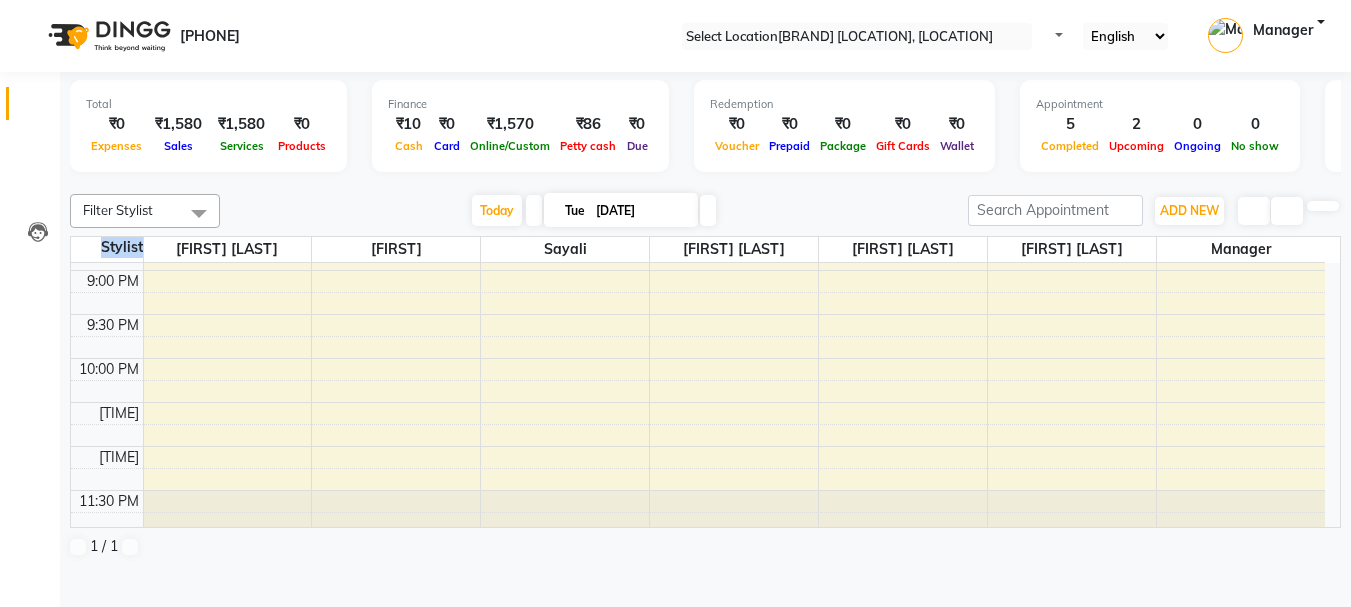 scroll, scrollTop: 967, scrollLeft: 0, axis: vertical 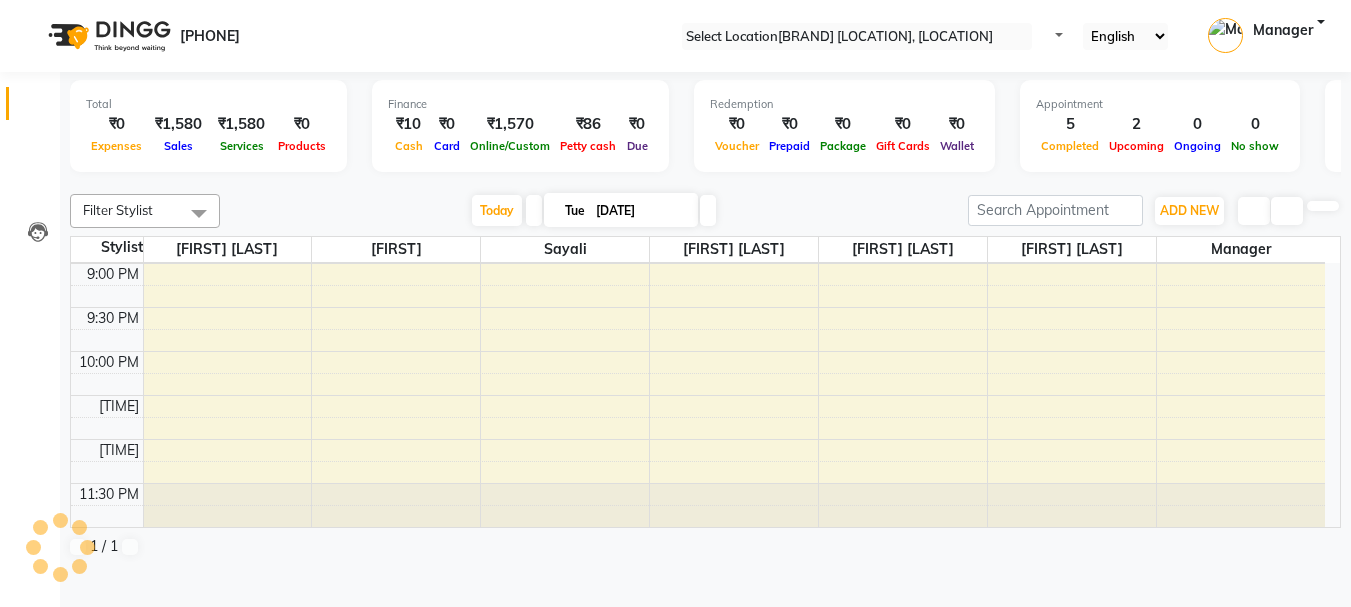 click on "Total ₹0  Expenses ₹1,580  Sales ₹1,580  Services ₹0  Products Finance  ₹10  Cash ₹0  Card ₹1,570  Online/Custom ₹86 Petty cash ₹0 Due  Redemption  ₹0 Voucher ₹0 Prepaid ₹0 Package ₹0  Gift Cards ₹0  Wallet  Appointment  5 Completed 2 Upcoming 0 Ongoing 0 No show  Other sales  ₹0  Packages ₹0  Memberships ₹0  Vouchers ₹0  Prepaids ₹0  Gift Cards Filter Stylist Select All [FIRST] [LAST] Manager [FIRST] [LAST]  [FIRST] [LAST]  [FIRST] [LAST] [FIRST] [LAST] [FIRST] [LAST] [FIRST] [LAST] Today  Tue [DATE] Toggle Dropdown Add Appointment Add Invoice Add Expense Add Attendance Add Client Add Transaction Toggle Dropdown Add Appointment Add Invoice Add Expense Add Attendance Add Client ADD NEW Toggle Dropdown Add Appointment Add Invoice Add Expense Add Attendance Add Client Add Transaction Filter Stylist Select All [FIRST] [LAST] Manager [FIRST] [LAST]  [FIRST] [LAST]  [FIRST] [LAST] [FIRST] [LAST] [FIRST] [LAST] [FIRST] [LAST] Group By  Staff View   Room View  View as Vertical  Horizontal" at bounding box center [705, 321] 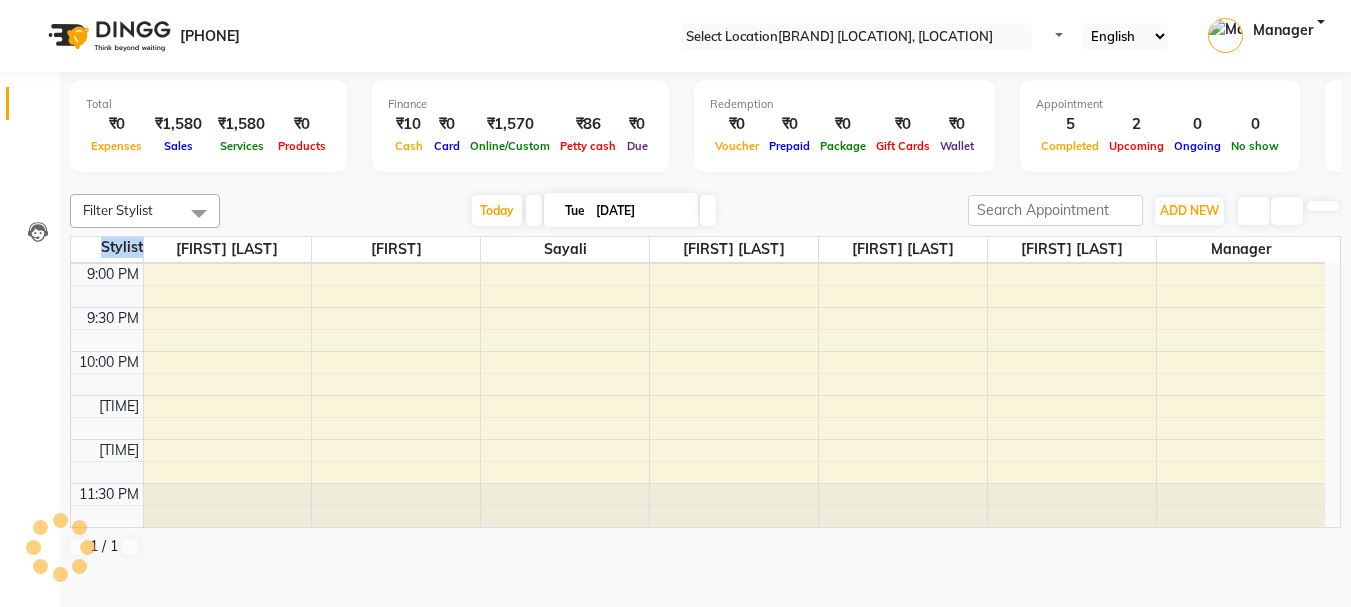 click on "Total ₹0  Expenses ₹1,580  Sales ₹1,580  Services ₹0  Products Finance  ₹10  Cash ₹0  Card ₹1,570  Online/Custom ₹86 Petty cash ₹0 Due  Redemption  ₹0 Voucher ₹0 Prepaid ₹0 Package ₹0  Gift Cards ₹0  Wallet  Appointment  5 Completed 2 Upcoming 0 Ongoing 0 No show  Other sales  ₹0  Packages ₹0  Memberships ₹0  Vouchers ₹0  Prepaids ₹0  Gift Cards Filter Stylist Select All [FIRST] [LAST] Manager [FIRST] [LAST]  [FIRST] [LAST]  [FIRST] [LAST] [FIRST] [LAST] [FIRST] [LAST] [FIRST] [LAST] Today  Tue [DATE] Toggle Dropdown Add Appointment Add Invoice Add Expense Add Attendance Add Client Add Transaction Toggle Dropdown Add Appointment Add Invoice Add Expense Add Attendance Add Client ADD NEW Toggle Dropdown Add Appointment Add Invoice Add Expense Add Attendance Add Client Add Transaction Filter Stylist Select All [FIRST] [LAST] Manager [FIRST] [LAST]  [FIRST] [LAST]  [FIRST] [LAST] [FIRST] [LAST] [FIRST] [LAST] [FIRST] [LAST] Group By  Staff View   Room View  View as Vertical  Horizontal" at bounding box center (705, 321) 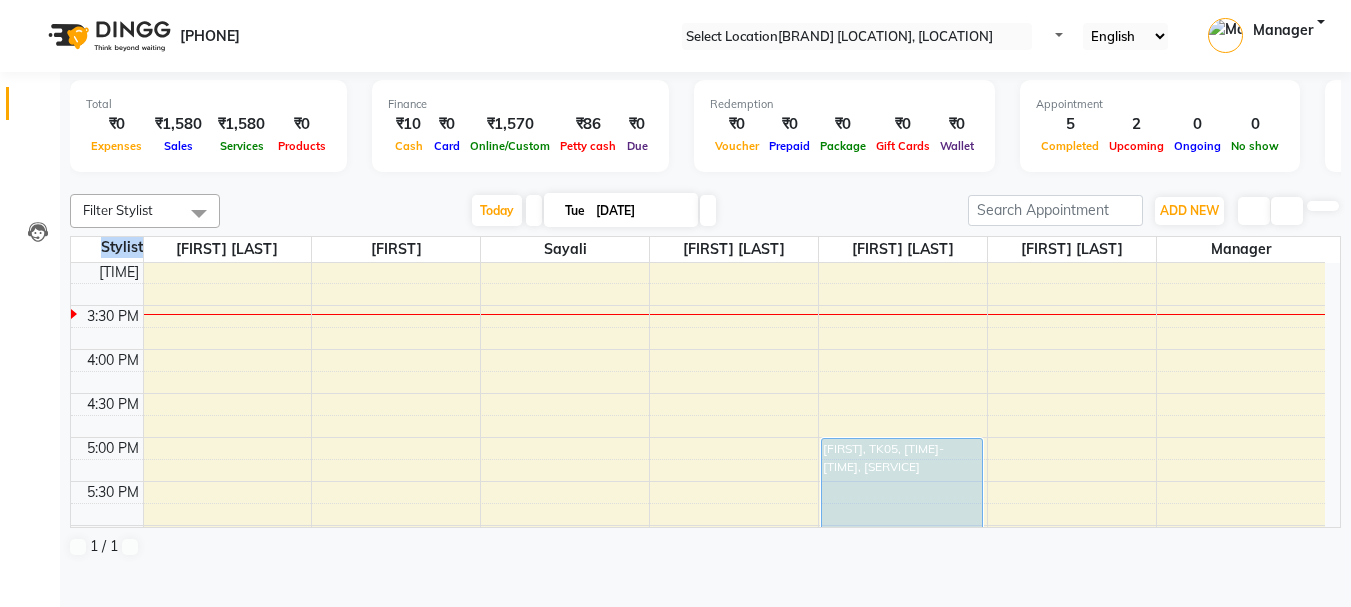 scroll, scrollTop: 407, scrollLeft: 0, axis: vertical 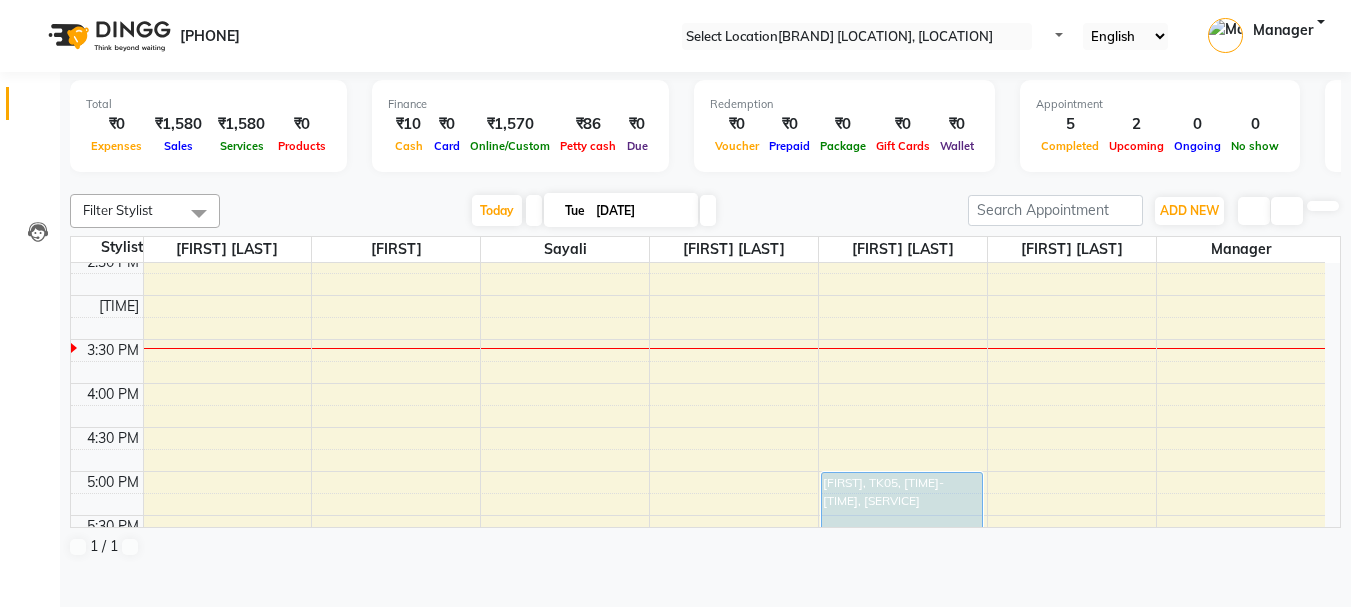 click on "Total ₹0  Expenses ₹1,580  Sales ₹1,580  Services ₹0  Products Finance  ₹10  Cash ₹0  Card ₹1,570  Online/Custom ₹86 Petty cash ₹0 Due  Redemption  ₹0 Voucher ₹0 Prepaid ₹0 Package ₹0  Gift Cards ₹0  Wallet  Appointment  5 Completed 2 Upcoming 0 Ongoing 0 No show  Other sales  ₹0  Packages ₹0  Memberships ₹0  Vouchers ₹0  Prepaids ₹0  Gift Cards Filter Stylist Select All [FIRST] [LAST] Manager [FIRST] [LAST]  [FIRST] [LAST]  [FIRST] [LAST] [FIRST] [LAST] [FIRST] [LAST] [FIRST] [LAST] Today  Tue [DATE] Toggle Dropdown Add Appointment Add Invoice Add Expense Add Attendance Add Client Add Transaction Toggle Dropdown Add Appointment Add Invoice Add Expense Add Attendance Add Client ADD NEW Toggle Dropdown Add Appointment Add Invoice Add Expense Add Attendance Add Client Add Transaction Filter Stylist Select All [FIRST] [LAST] Manager [FIRST] [LAST]  [FIRST] [LAST]  [FIRST] [LAST] [FIRST] [LAST] [FIRST] [LAST] [FIRST] [LAST] Group By  Staff View   Room View  View as Vertical  Horizontal" at bounding box center (705, 321) 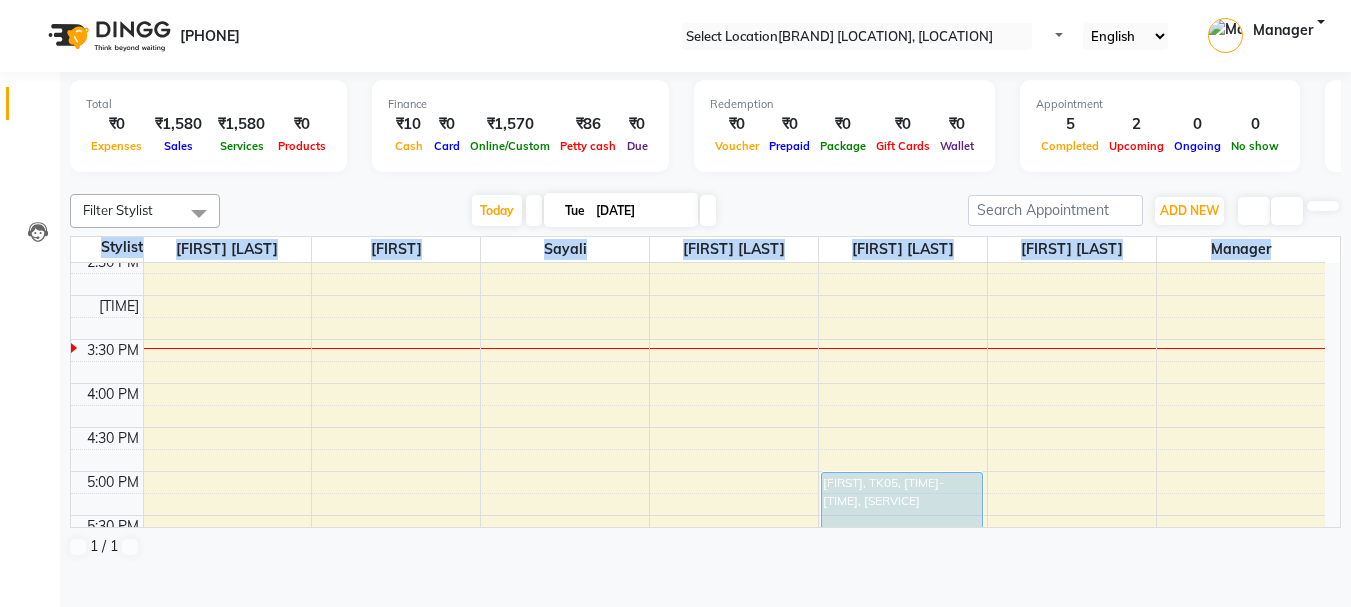 click on "Total ₹0  Expenses ₹1,580  Sales ₹1,580  Services ₹0  Products Finance  ₹10  Cash ₹0  Card ₹1,570  Online/Custom ₹86 Petty cash ₹0 Due  Redemption  ₹0 Voucher ₹0 Prepaid ₹0 Package ₹0  Gift Cards ₹0  Wallet  Appointment  5 Completed 2 Upcoming 0 Ongoing 0 No show  Other sales  ₹0  Packages ₹0  Memberships ₹0  Vouchers ₹0  Prepaids ₹0  Gift Cards Filter Stylist Select All [FIRST] [LAST] Manager [FIRST] [LAST]  [FIRST] [LAST]  [FIRST] [LAST] [FIRST] [LAST] [FIRST] [LAST] [FIRST] [LAST] Today  Tue [DATE] Toggle Dropdown Add Appointment Add Invoice Add Expense Add Attendance Add Client Add Transaction Toggle Dropdown Add Appointment Add Invoice Add Expense Add Attendance Add Client ADD NEW Toggle Dropdown Add Appointment Add Invoice Add Expense Add Attendance Add Client Add Transaction Filter Stylist Select All [FIRST] [LAST] Manager [FIRST] [LAST]  [FIRST] [LAST]  [FIRST] [LAST] [FIRST] [LAST] [FIRST] [LAST] [FIRST] [LAST] Group By  Staff View   Room View  View as Vertical  Horizontal" at bounding box center [705, 321] 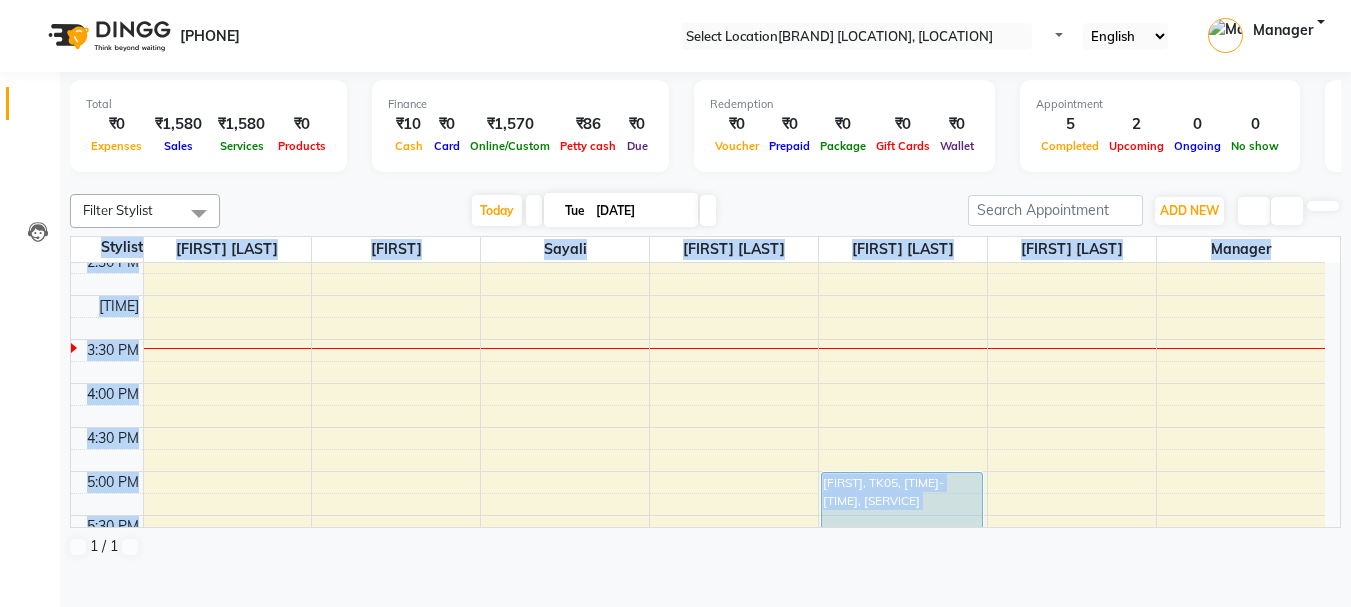 click on "Total ₹0  Expenses ₹1,580  Sales ₹1,580  Services ₹0  Products Finance  ₹10  Cash ₹0  Card ₹1,570  Online/Custom ₹86 Petty cash ₹0 Due  Redemption  ₹0 Voucher ₹0 Prepaid ₹0 Package ₹0  Gift Cards ₹0  Wallet  Appointment  5 Completed 2 Upcoming 0 Ongoing 0 No show  Other sales  ₹0  Packages ₹0  Memberships ₹0  Vouchers ₹0  Prepaids ₹0  Gift Cards Filter Stylist Select All [FIRST] [LAST] Manager [FIRST] [LAST]  [FIRST] [LAST]  [FIRST] [LAST] [FIRST] [LAST] [FIRST] [LAST] [FIRST] [LAST] Today  Tue [DATE] Toggle Dropdown Add Appointment Add Invoice Add Expense Add Attendance Add Client Add Transaction Toggle Dropdown Add Appointment Add Invoice Add Expense Add Attendance Add Client ADD NEW Toggle Dropdown Add Appointment Add Invoice Add Expense Add Attendance Add Client Add Transaction Filter Stylist Select All [FIRST] [LAST] Manager [FIRST] [LAST]  [FIRST] [LAST]  [FIRST] [LAST] [FIRST] [LAST] [FIRST] [LAST] [FIRST] [LAST] Group By  Staff View   Room View  View as Vertical  Horizontal" at bounding box center [705, 321] 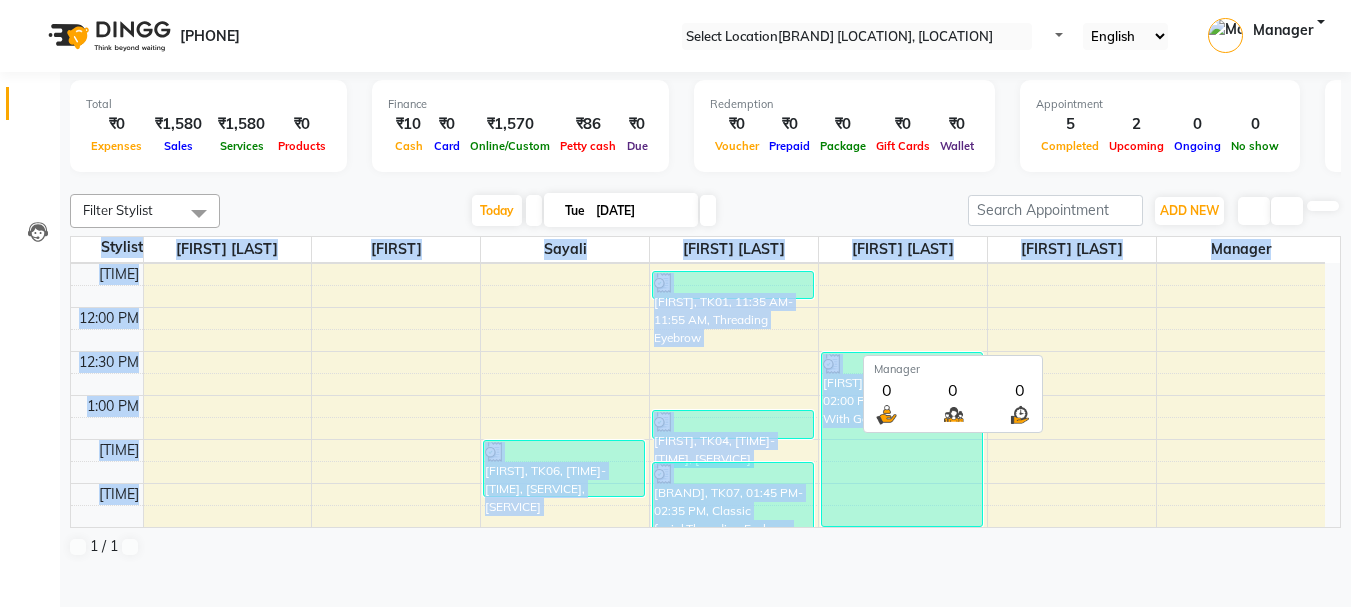 scroll, scrollTop: 127, scrollLeft: 0, axis: vertical 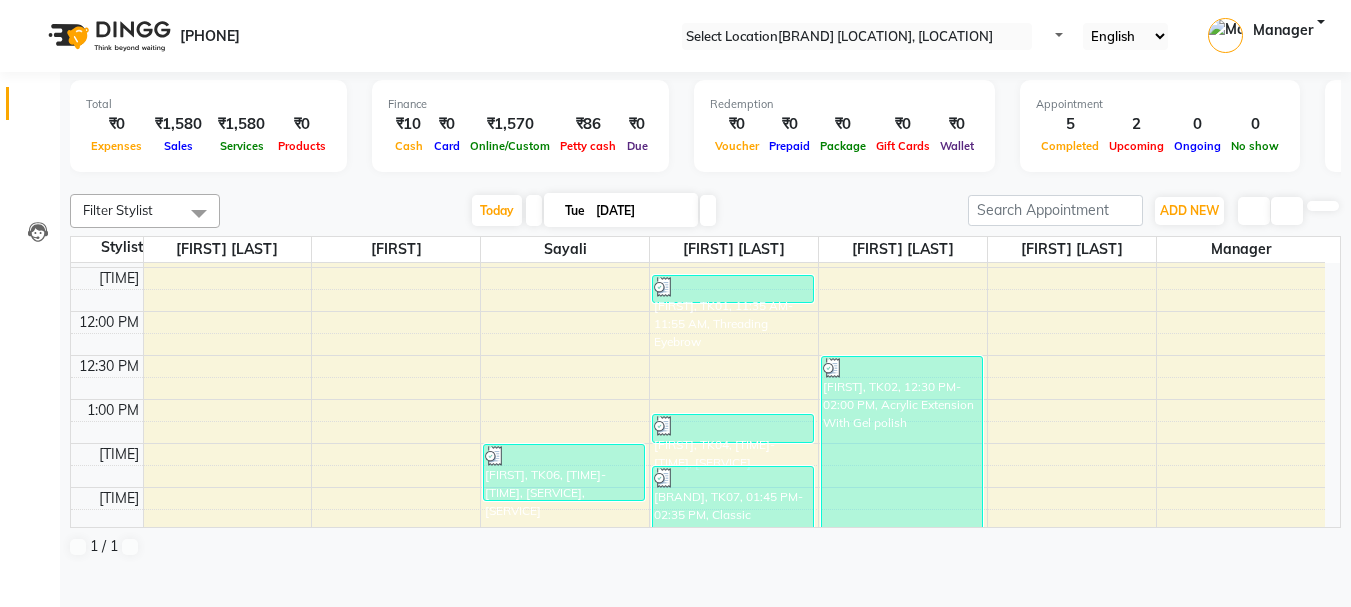 click at bounding box center [705, 182] 